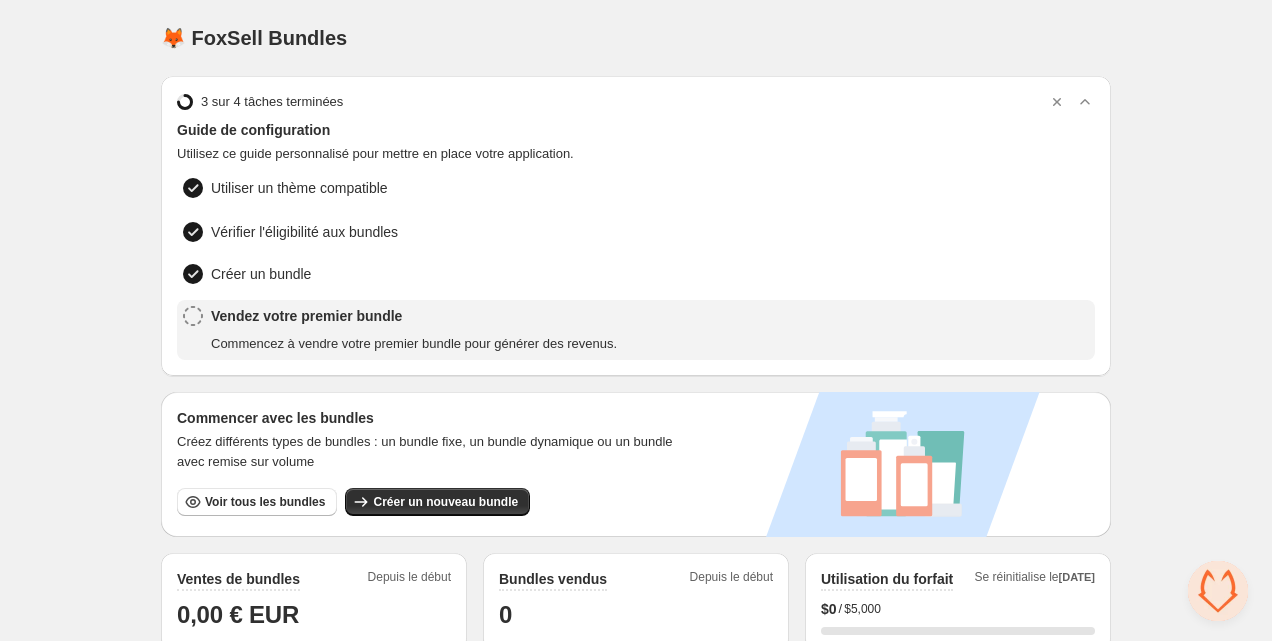 scroll, scrollTop: 0, scrollLeft: 0, axis: both 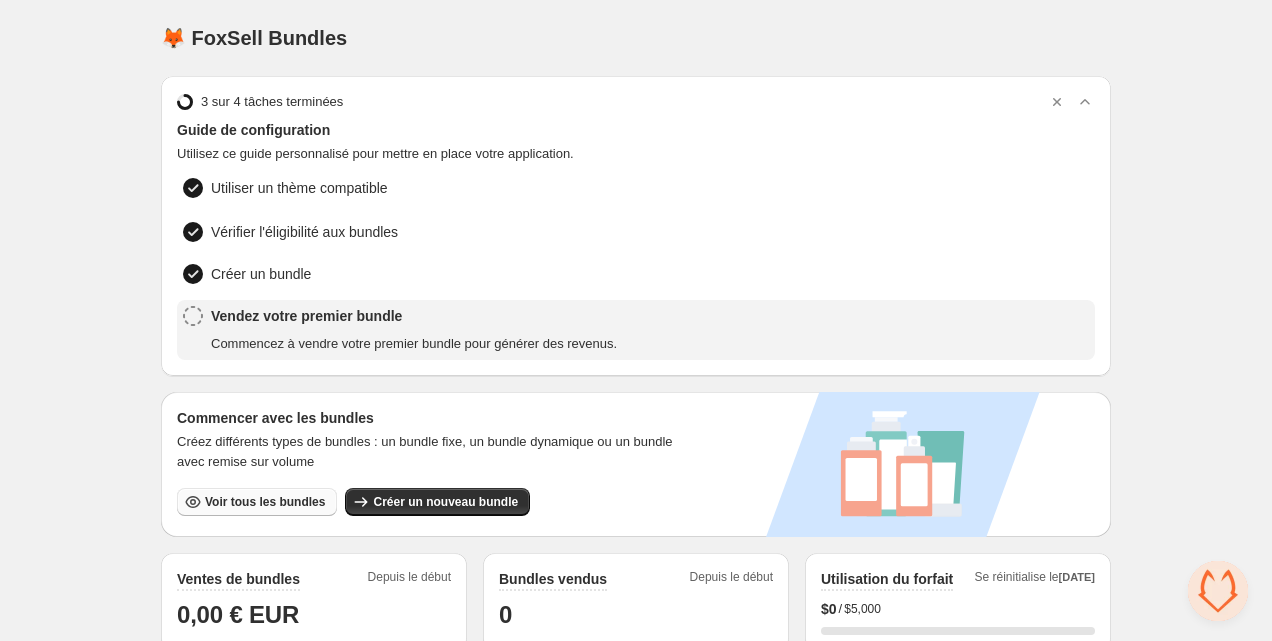 click on "Voir tous les bundles" at bounding box center [265, 502] 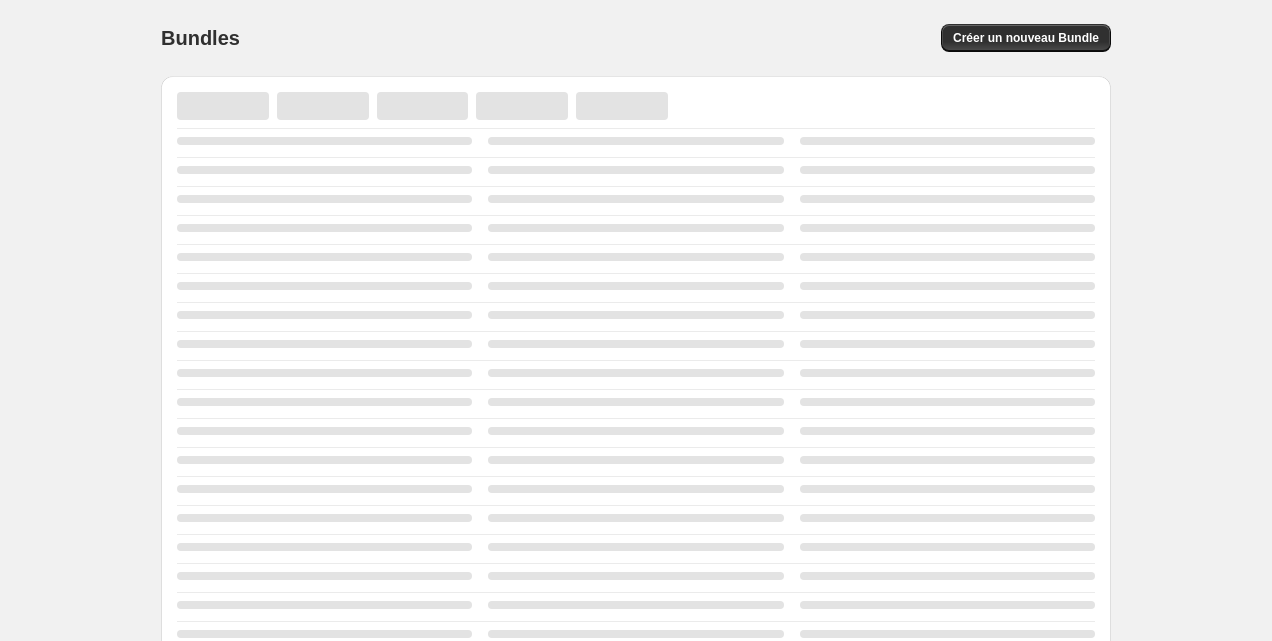 scroll, scrollTop: 0, scrollLeft: 0, axis: both 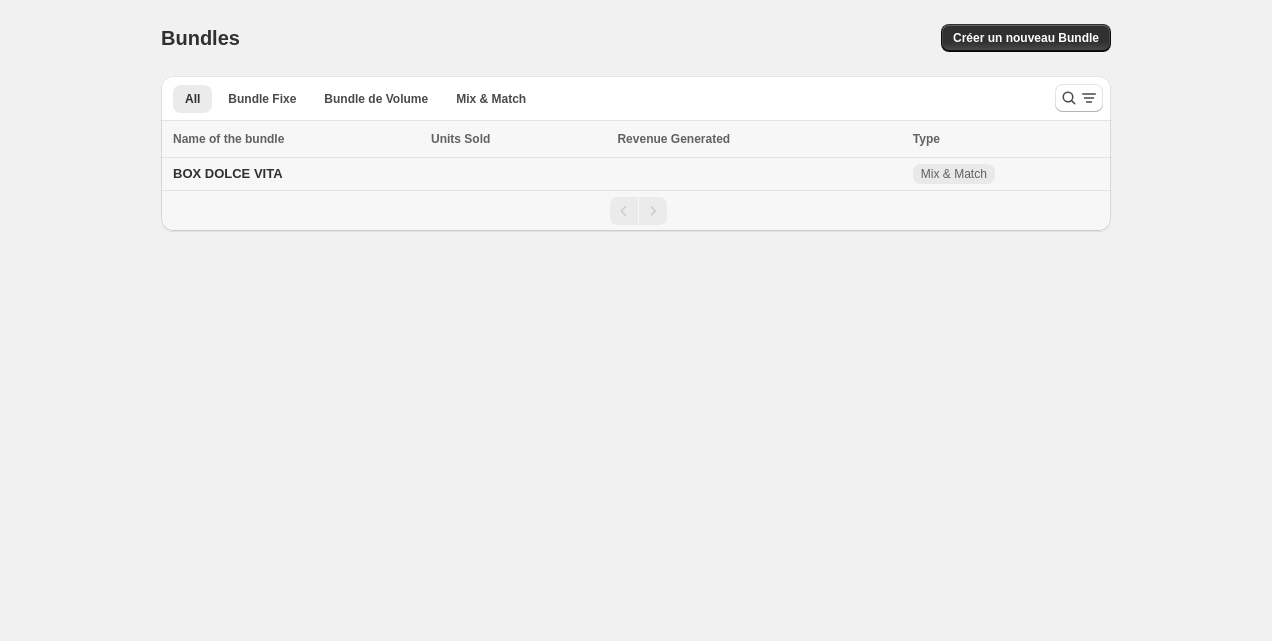 click at bounding box center [758, 174] 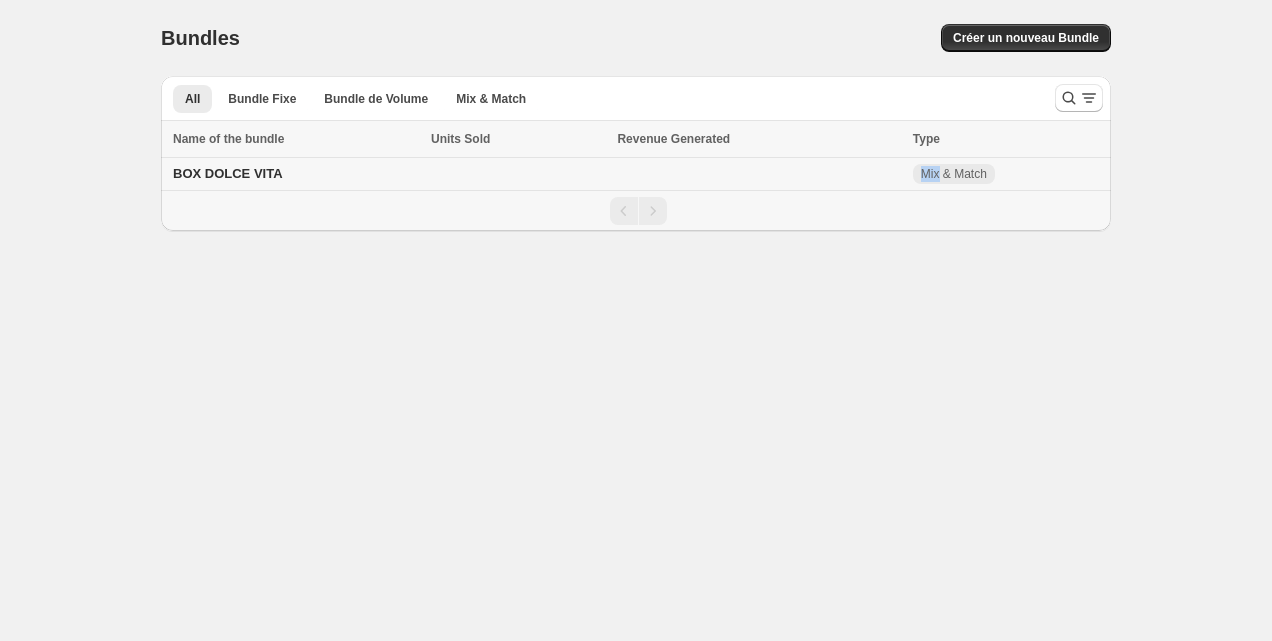 click on "Mix & Match" at bounding box center [954, 174] 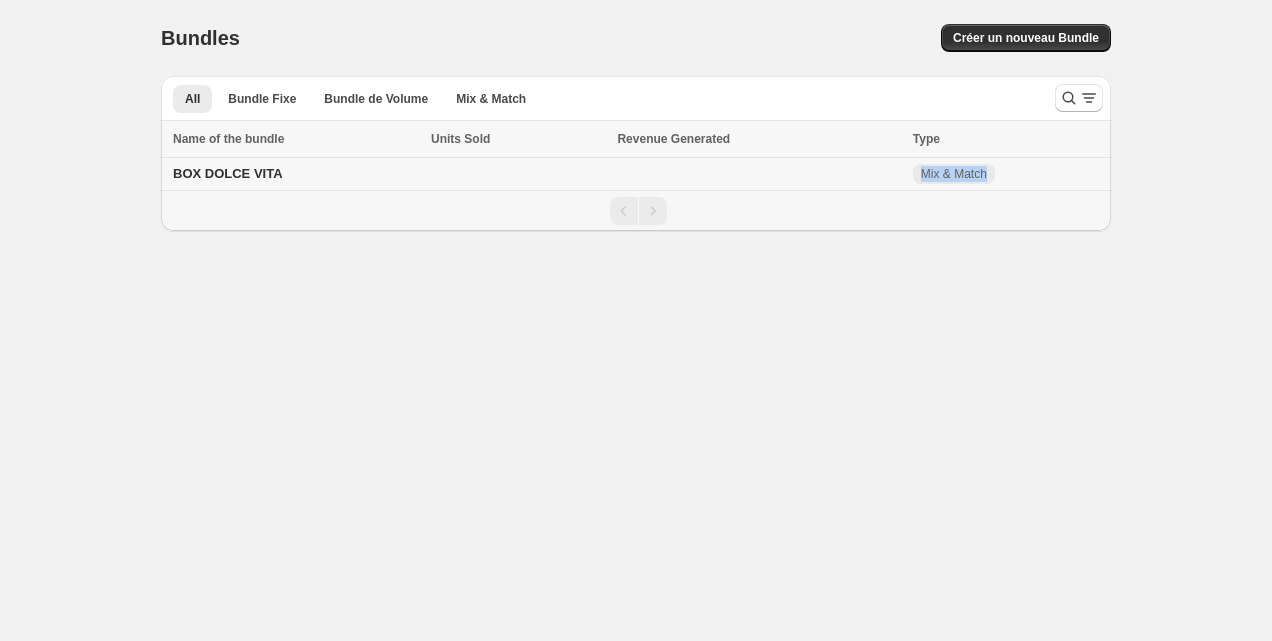 click on "Mix & Match" at bounding box center [954, 174] 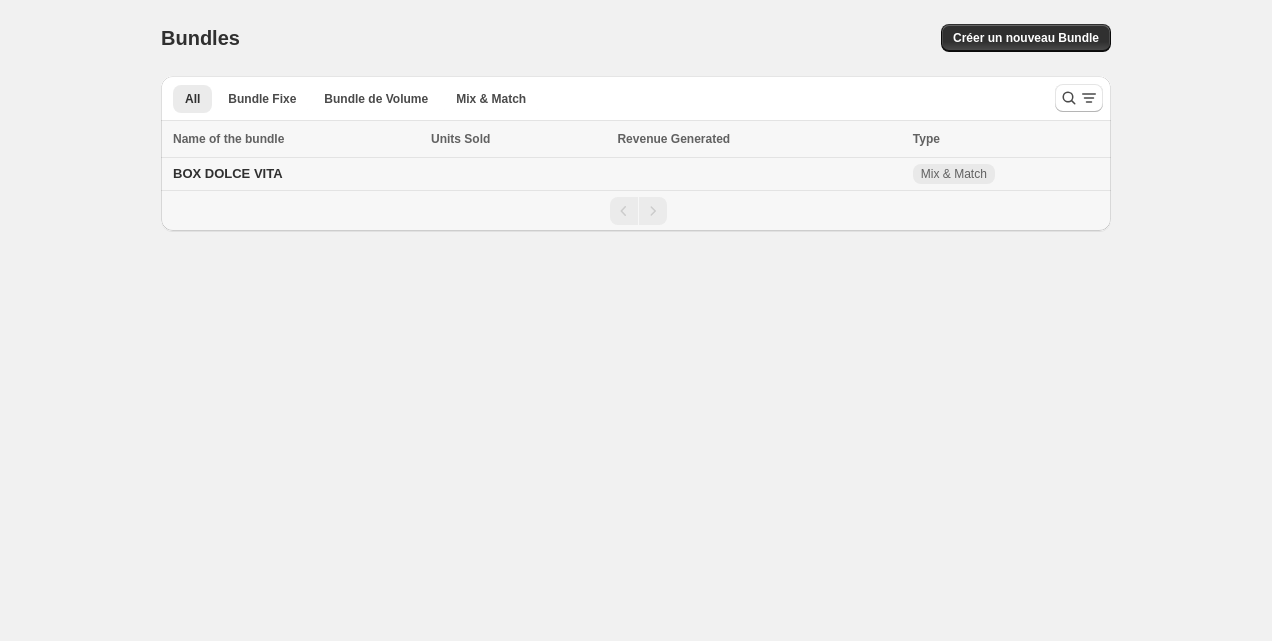 click at bounding box center [758, 174] 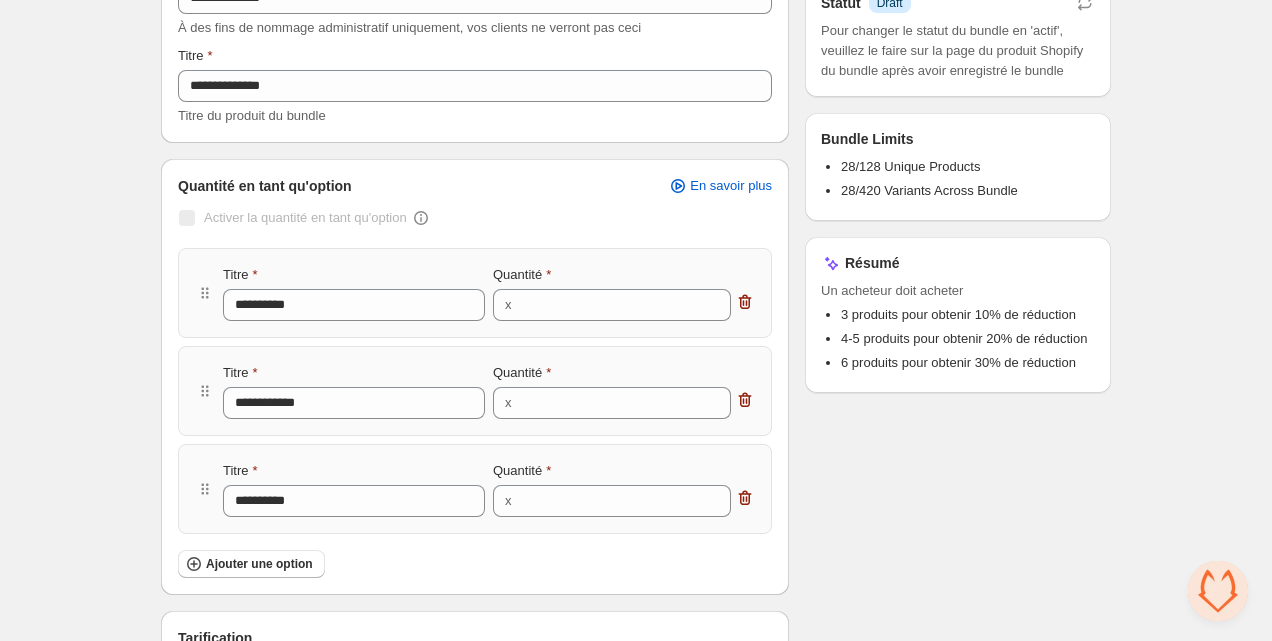 scroll, scrollTop: 190, scrollLeft: 0, axis: vertical 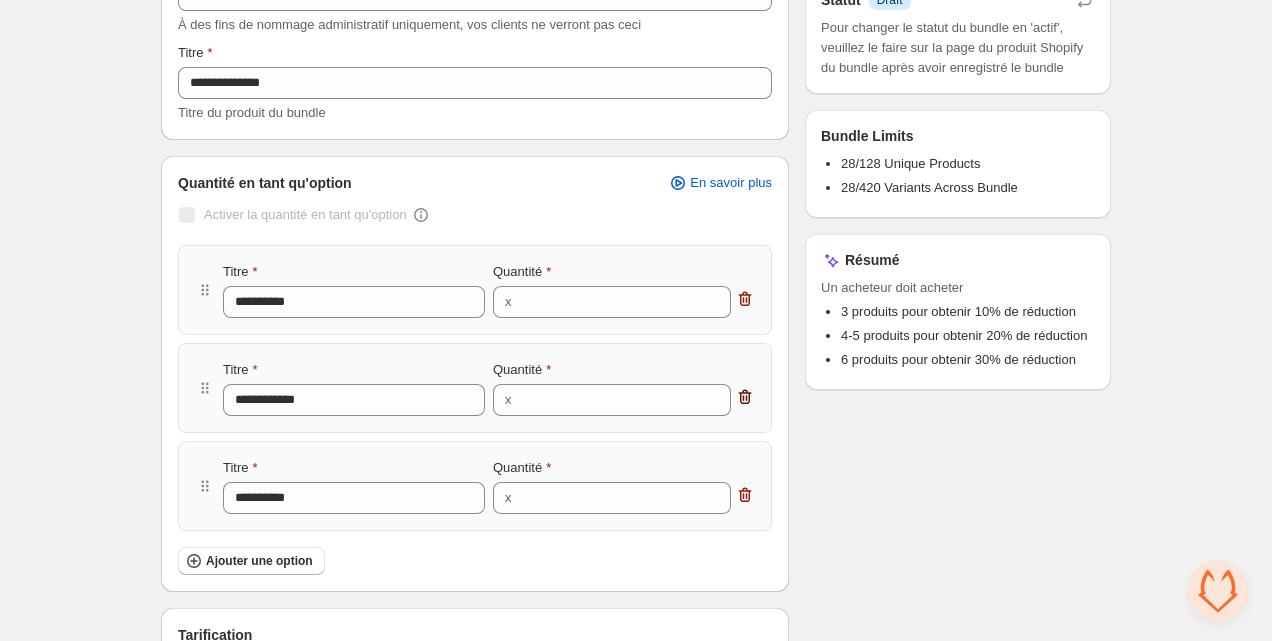 click 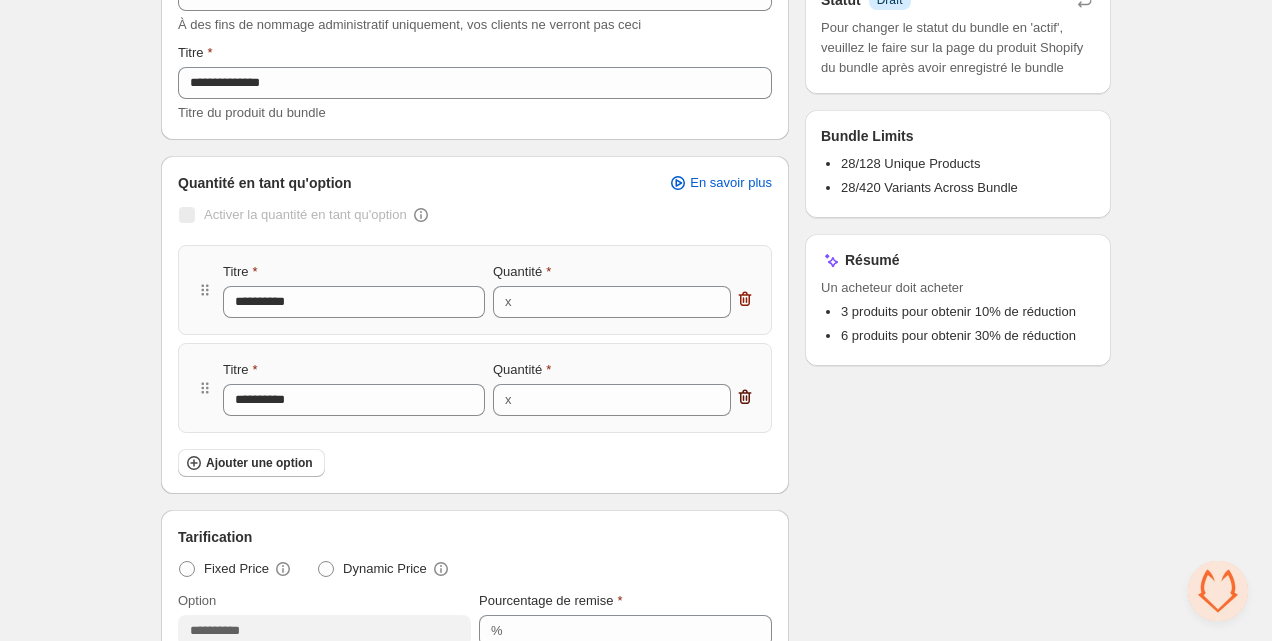 click 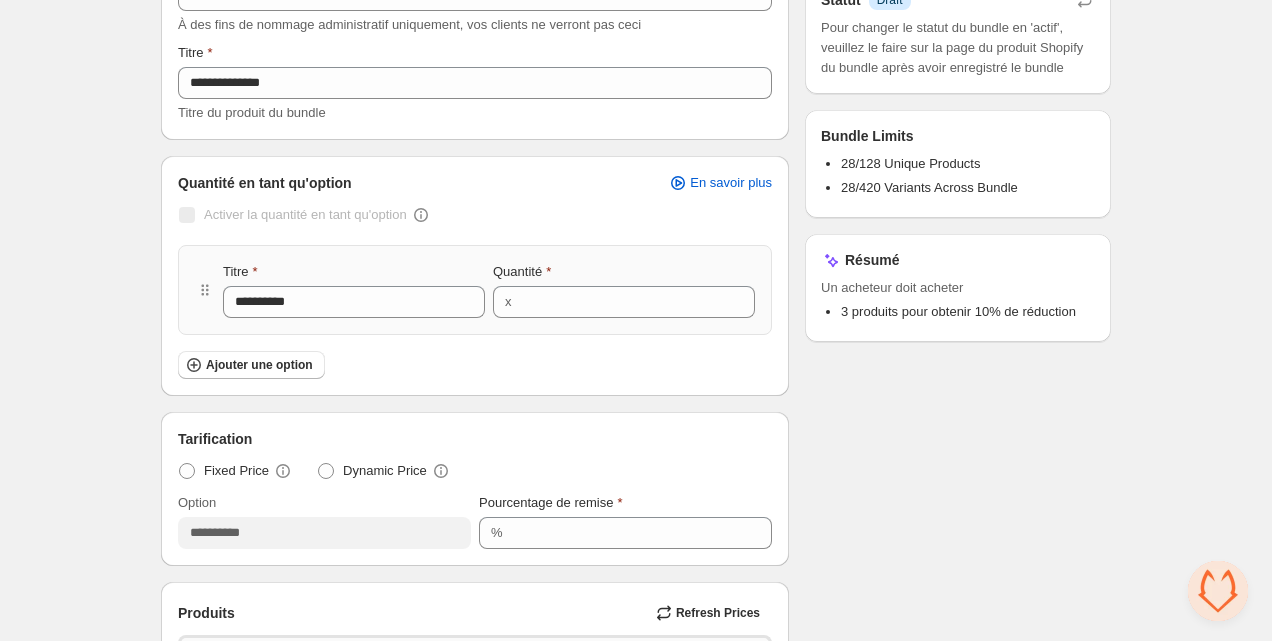 click on "Activer la quantité en tant qu'option" at bounding box center [292, 215] 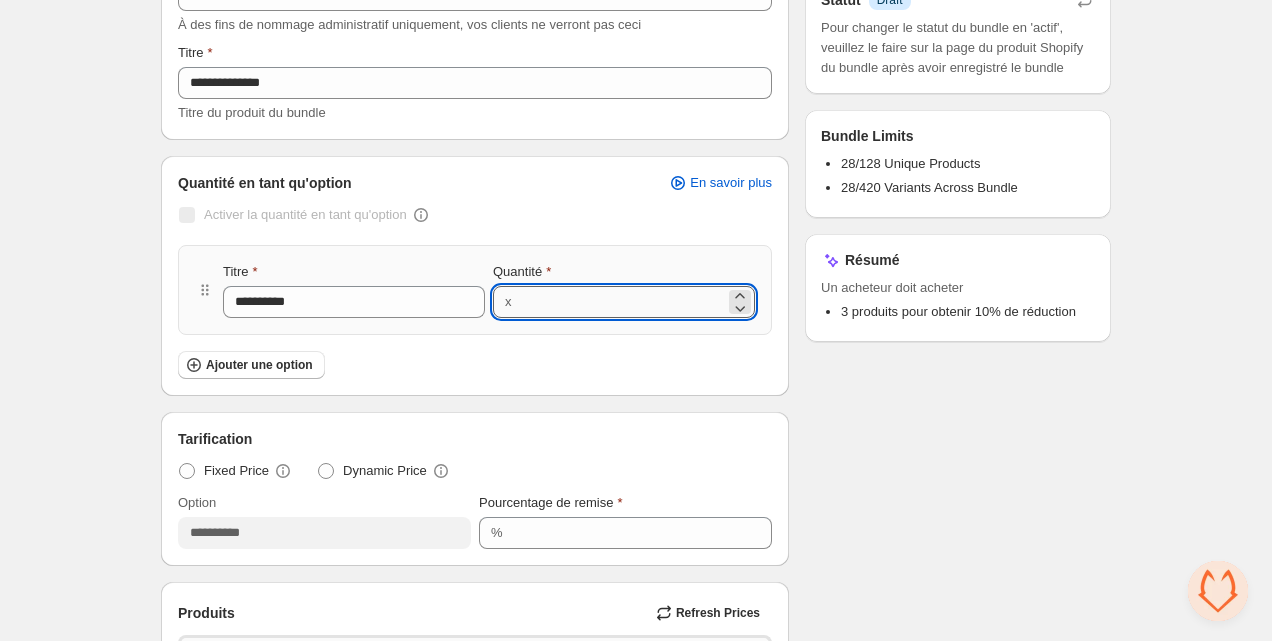 click on "*" at bounding box center (622, 302) 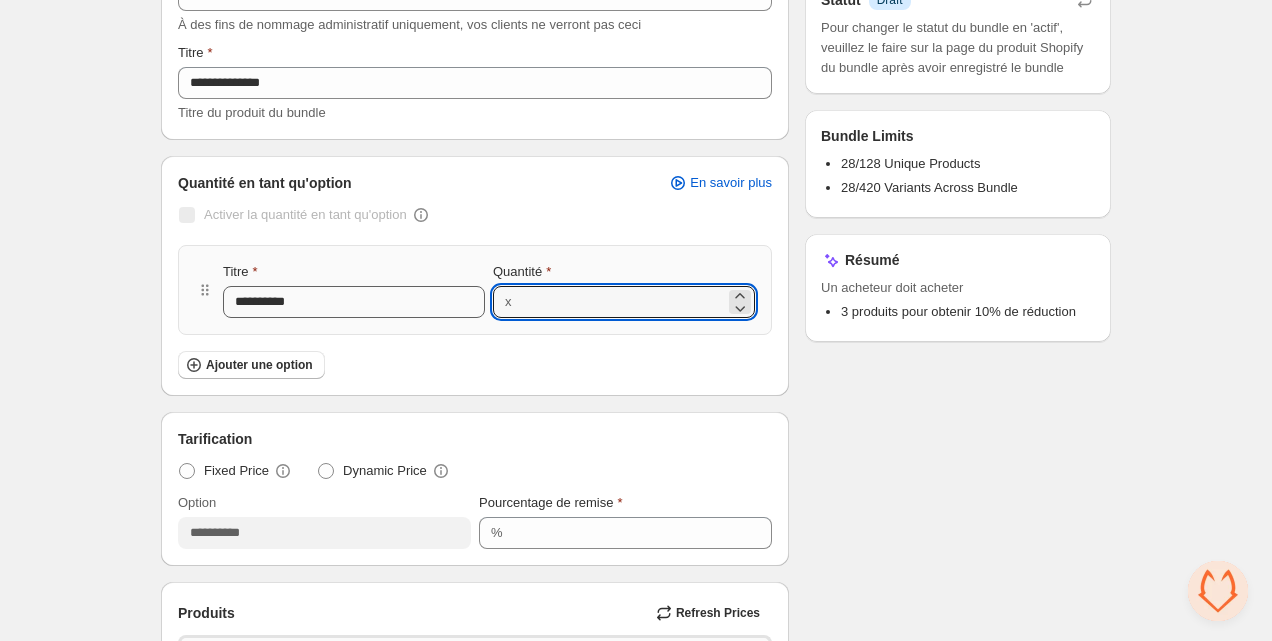 type on "*" 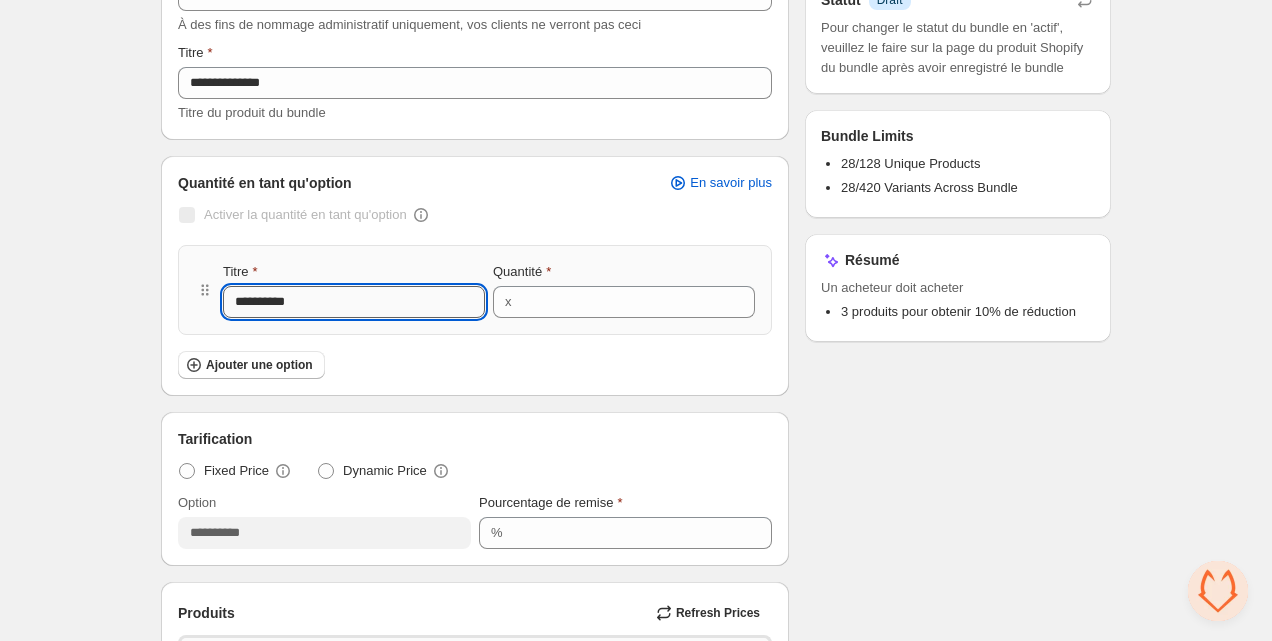 click on "**********" at bounding box center (354, 302) 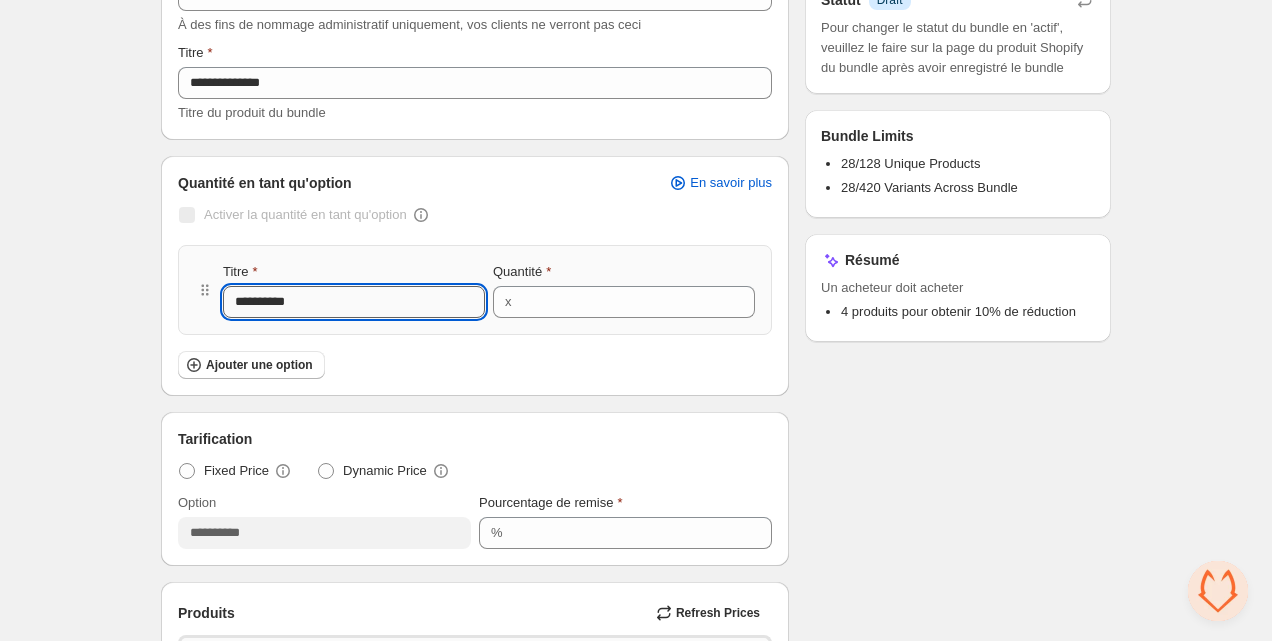 click on "**********" at bounding box center (354, 302) 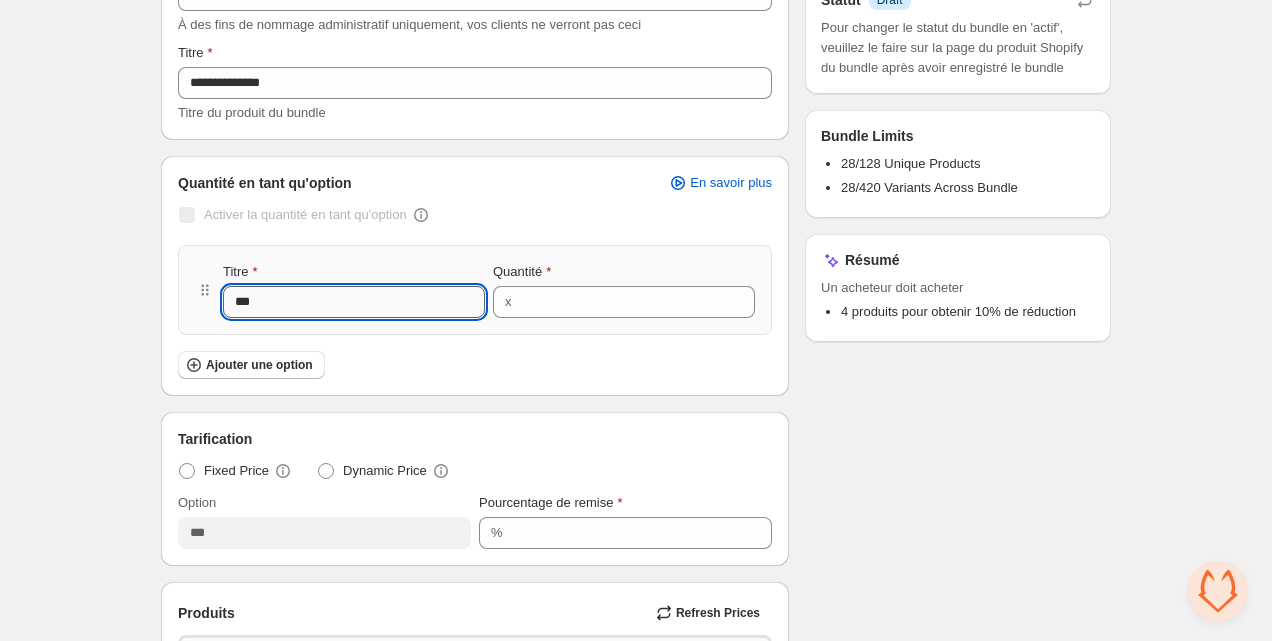 type on "****" 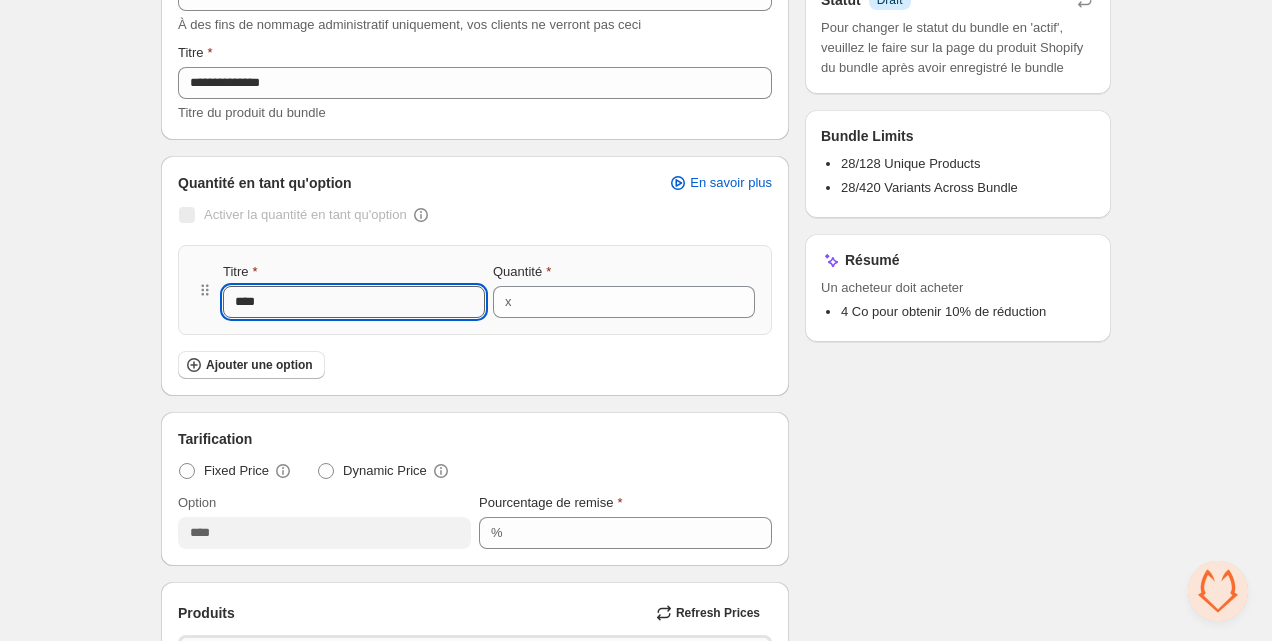 type on "*****" 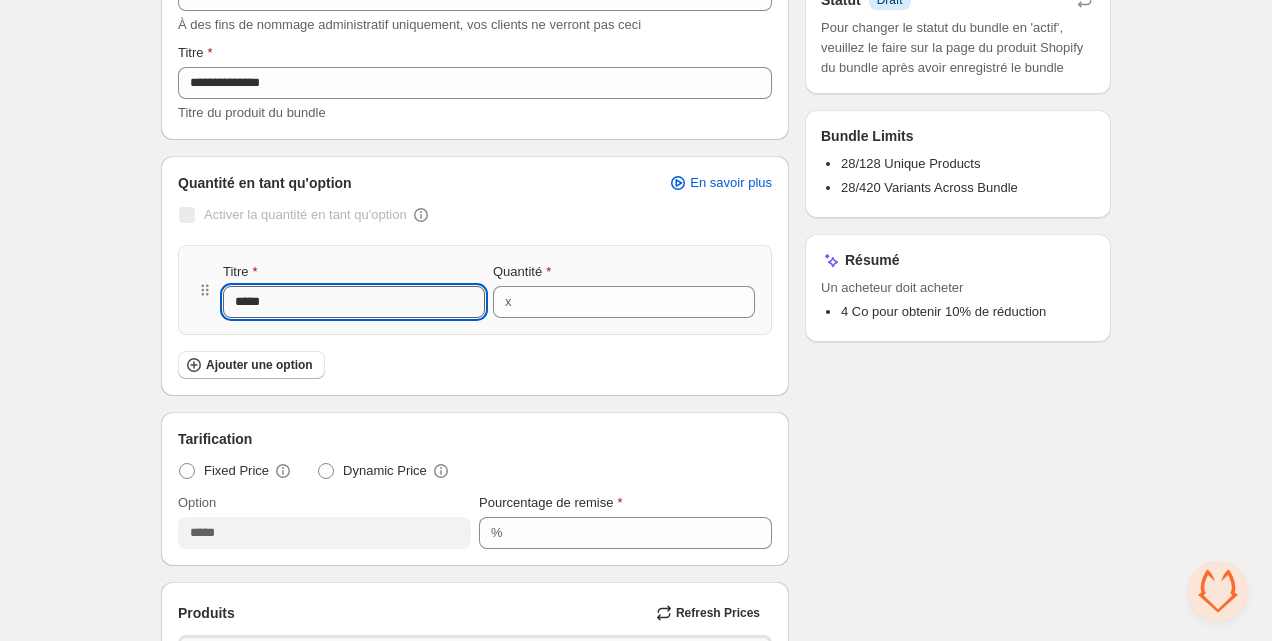 type on "******" 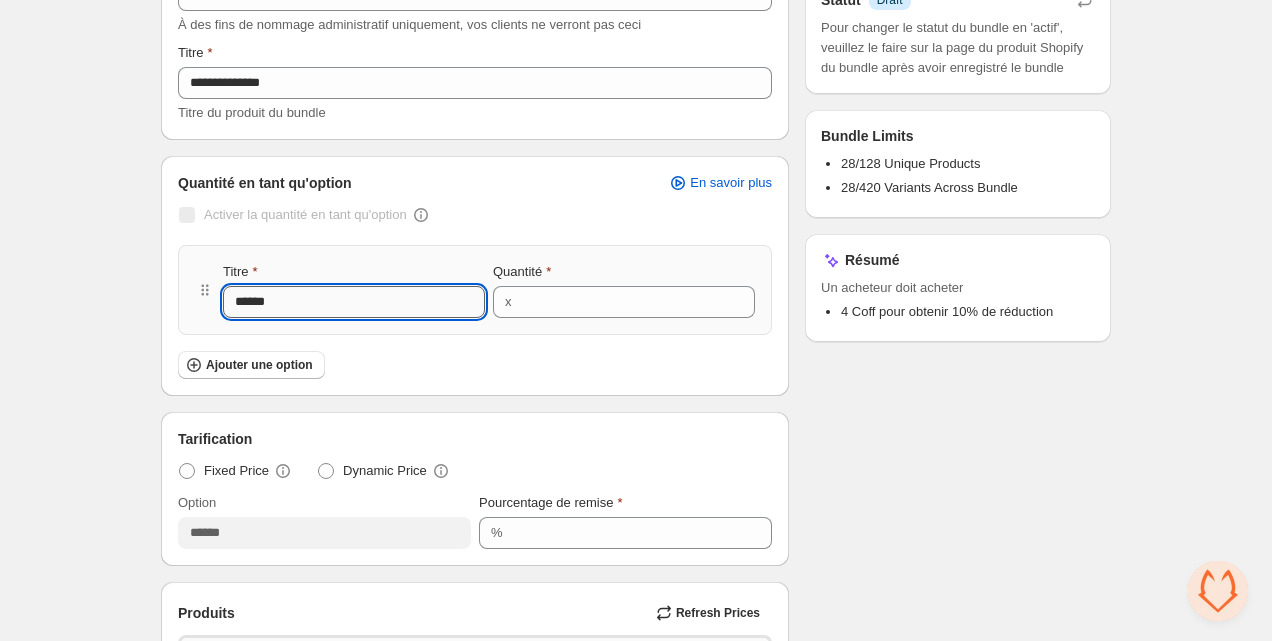 type on "*******" 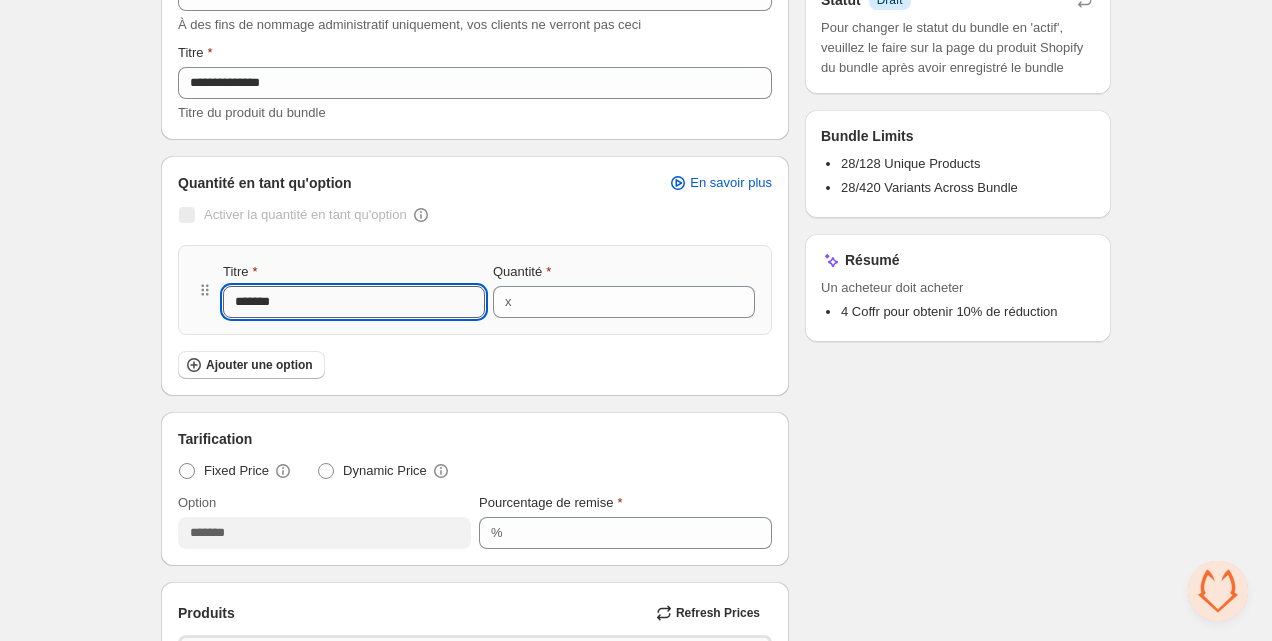 type on "********" 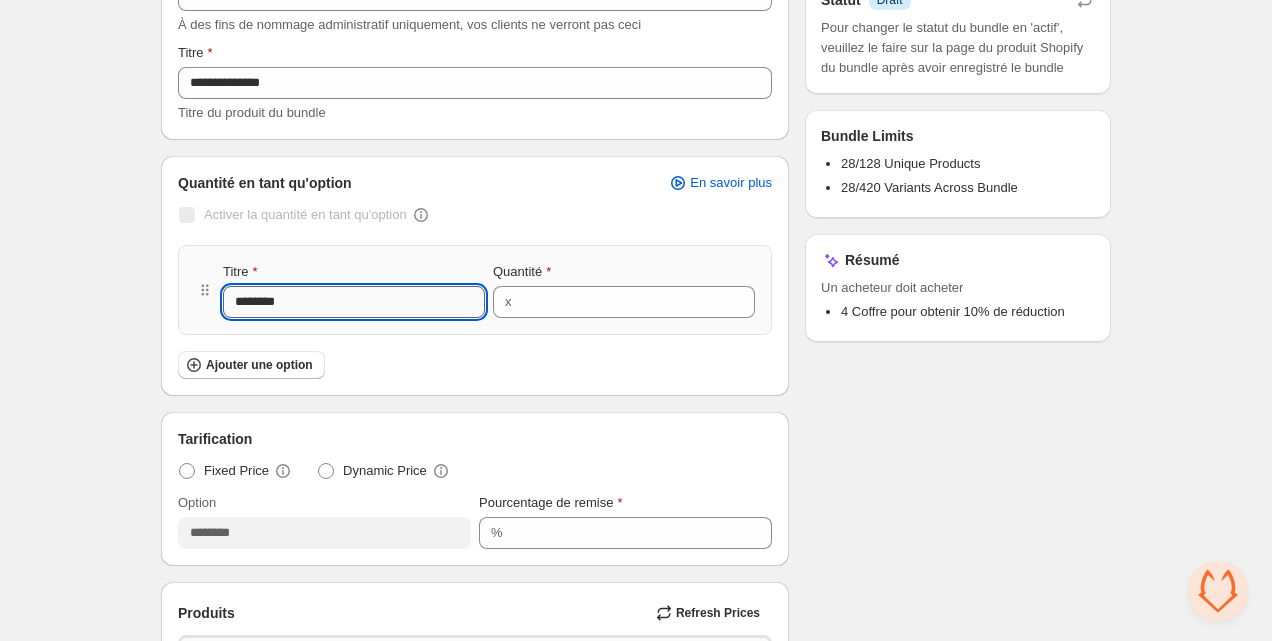 type on "*******" 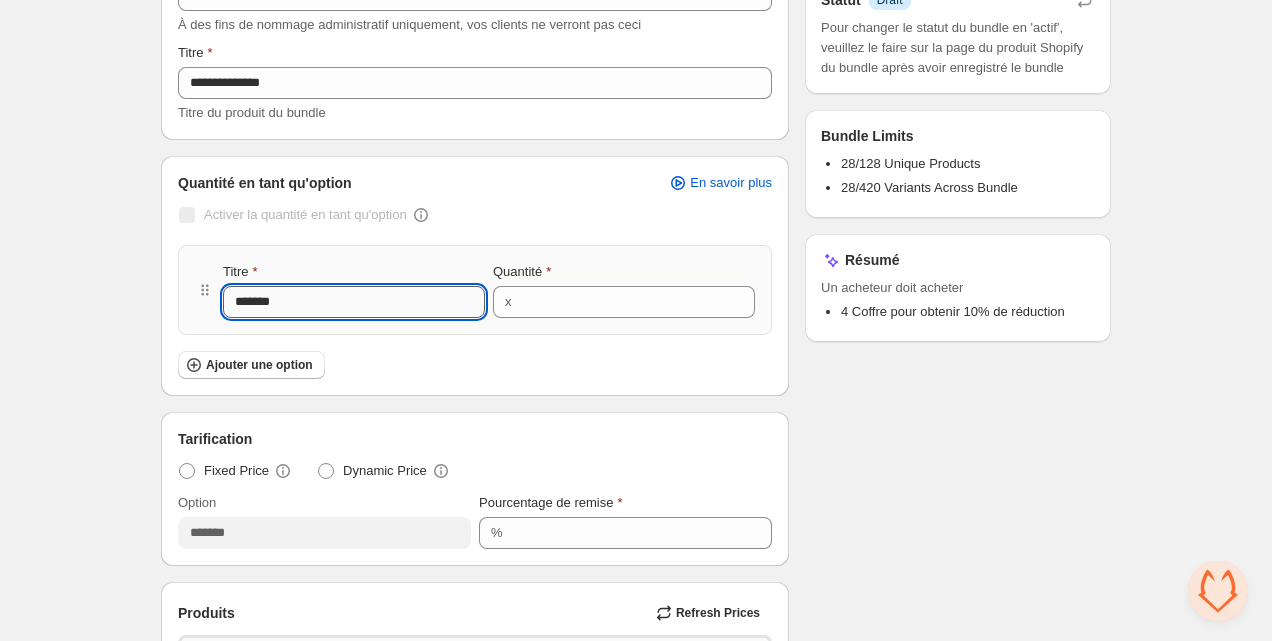 type on "******" 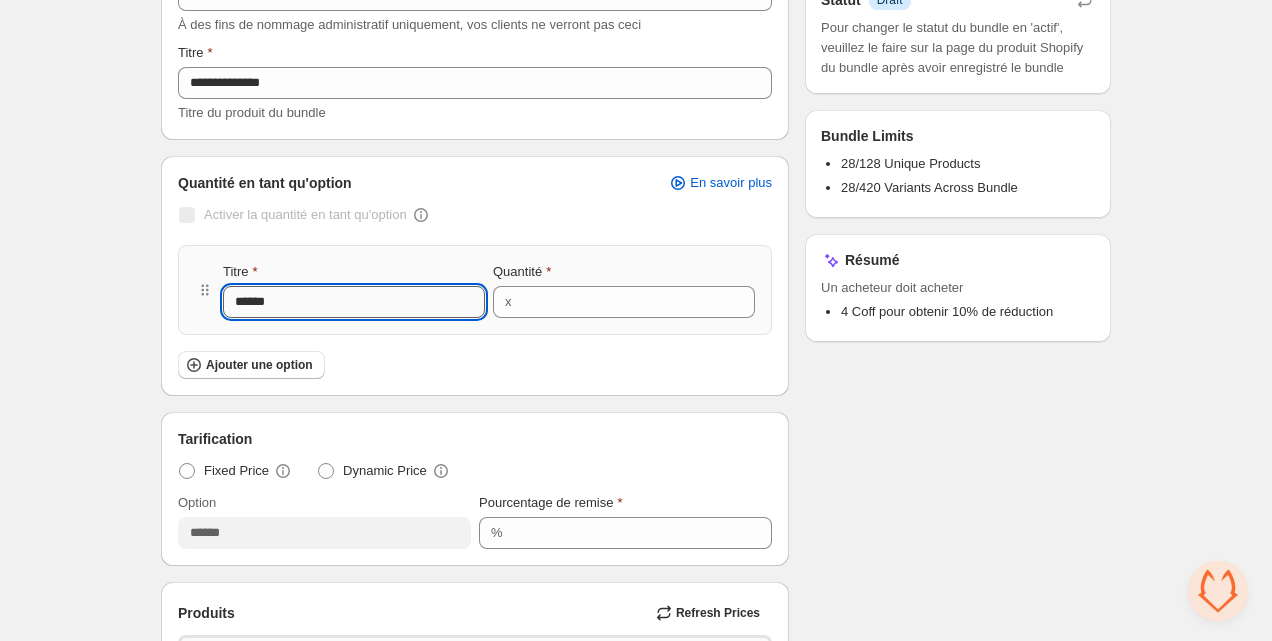 type on "*****" 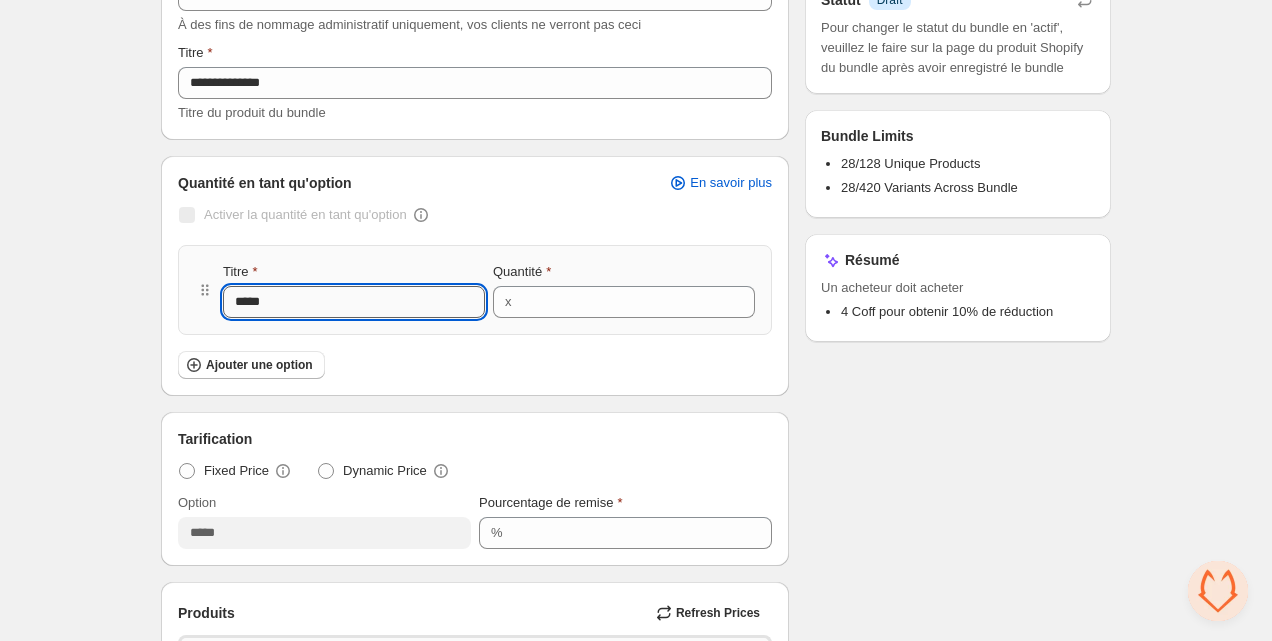 type on "****" 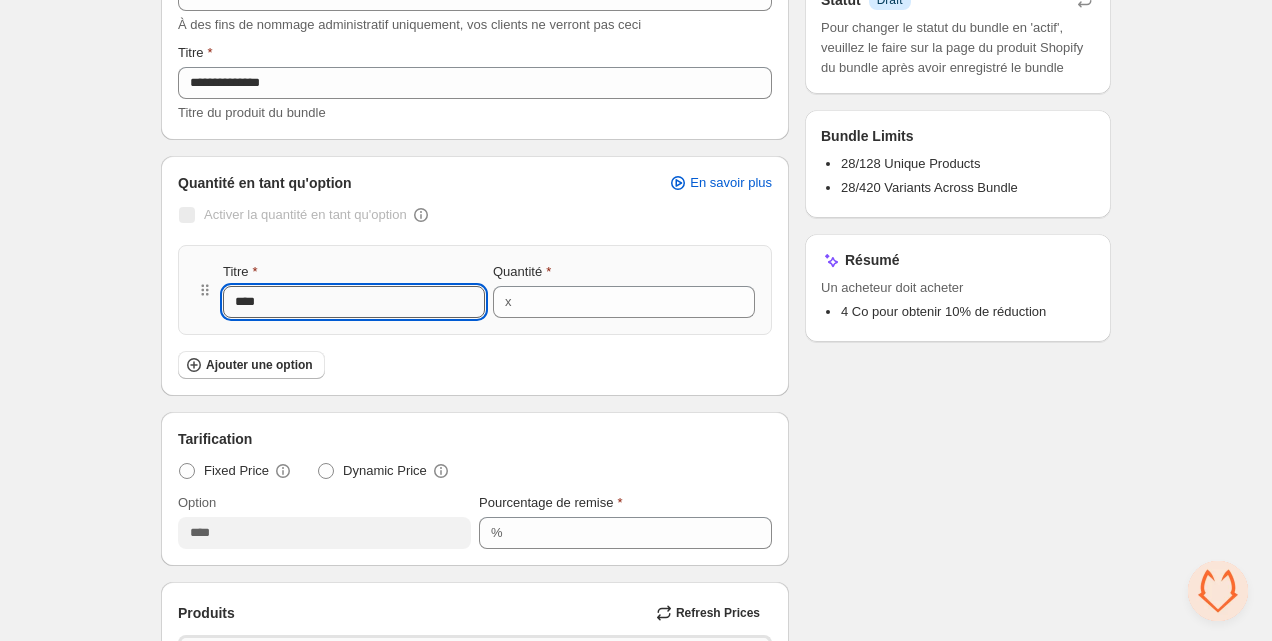 type on "***" 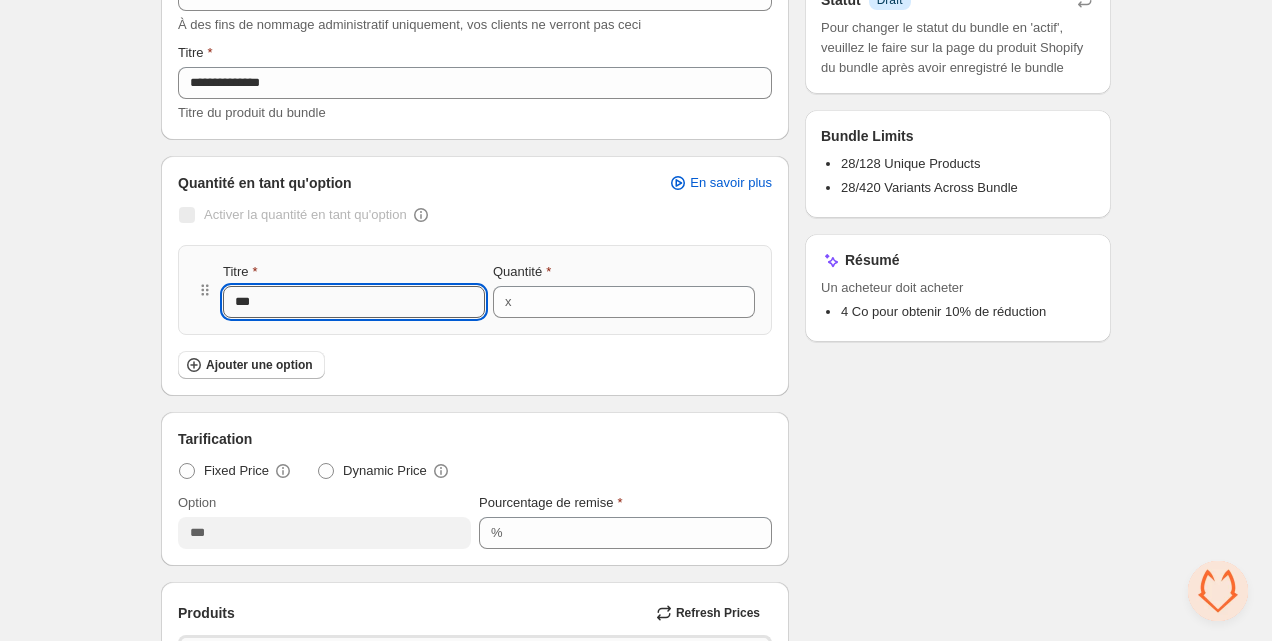 type on "*" 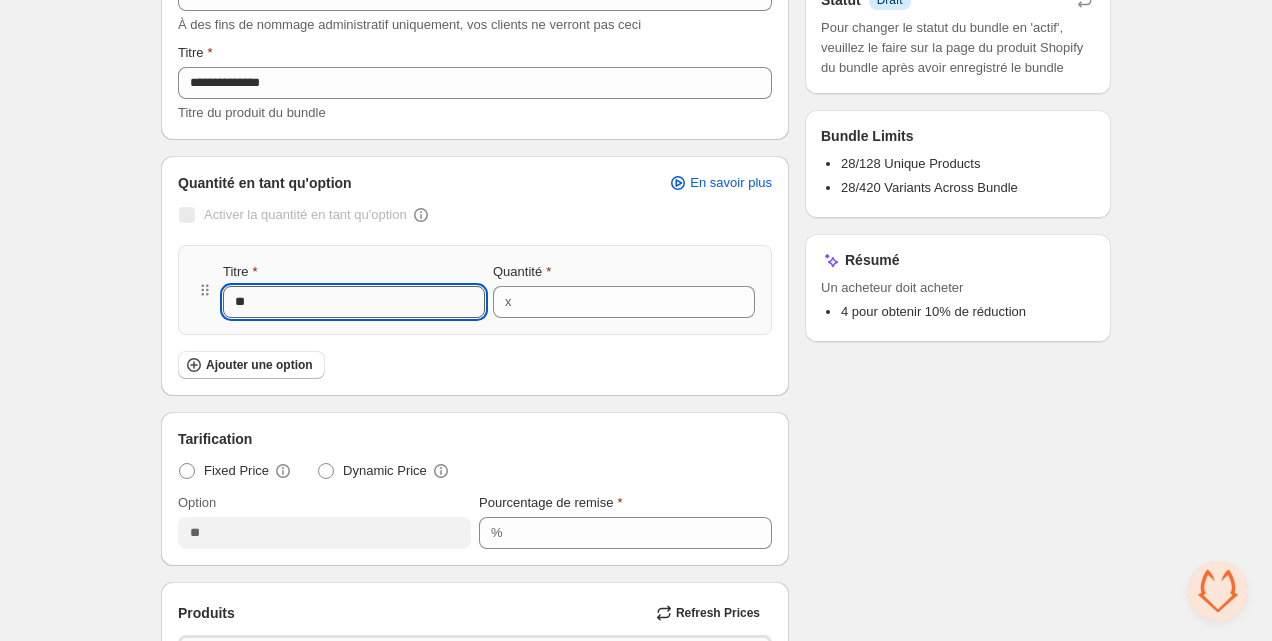 type on "*" 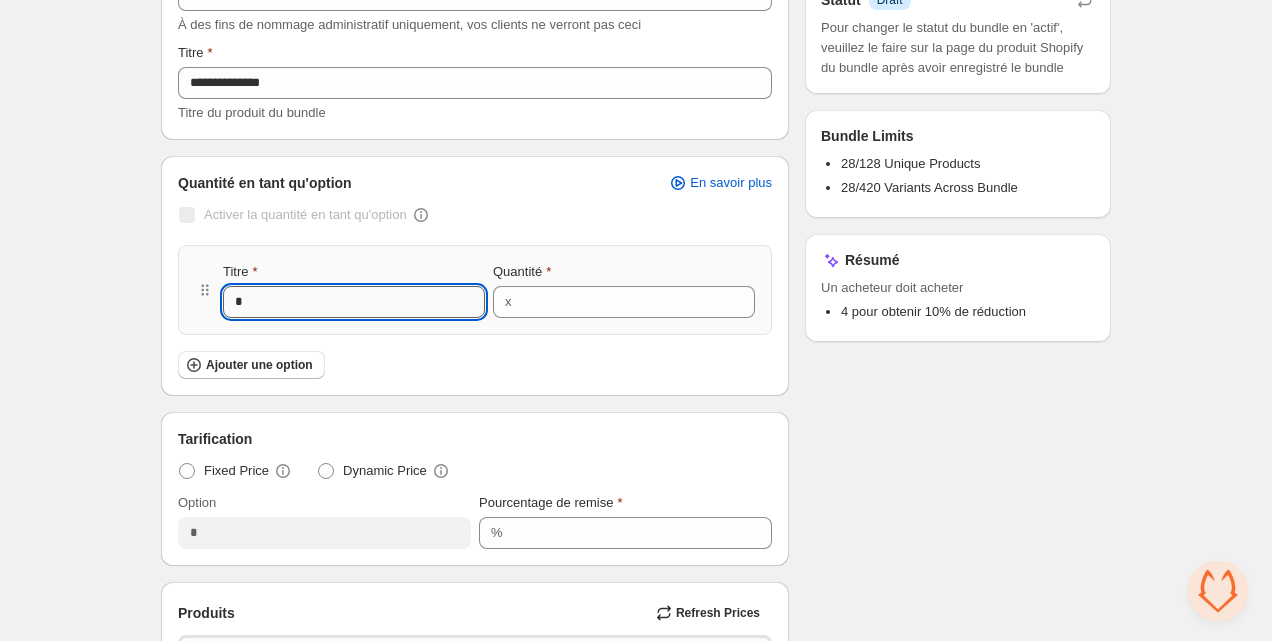 type on "*" 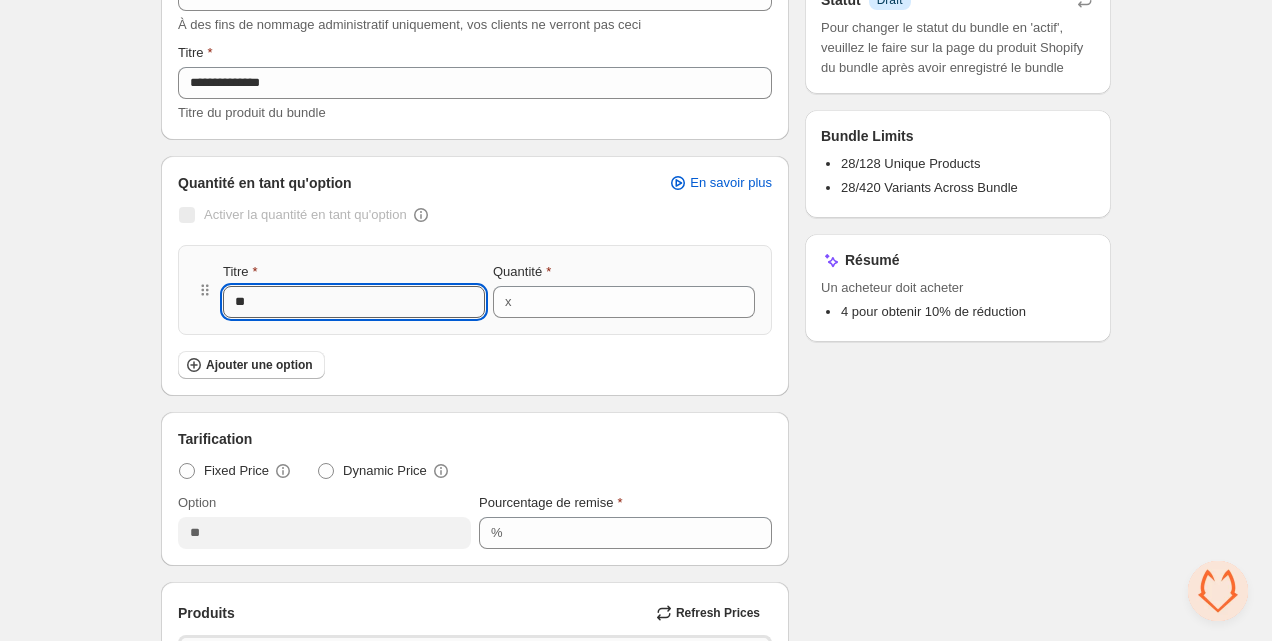 type on "***" 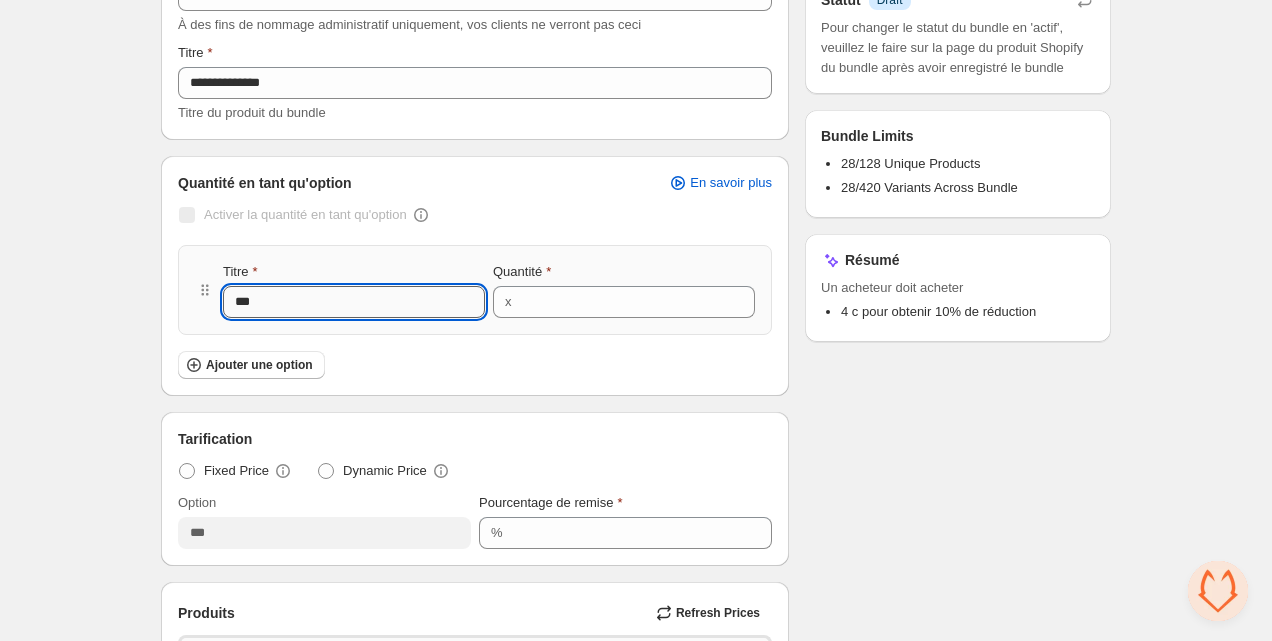 type on "****" 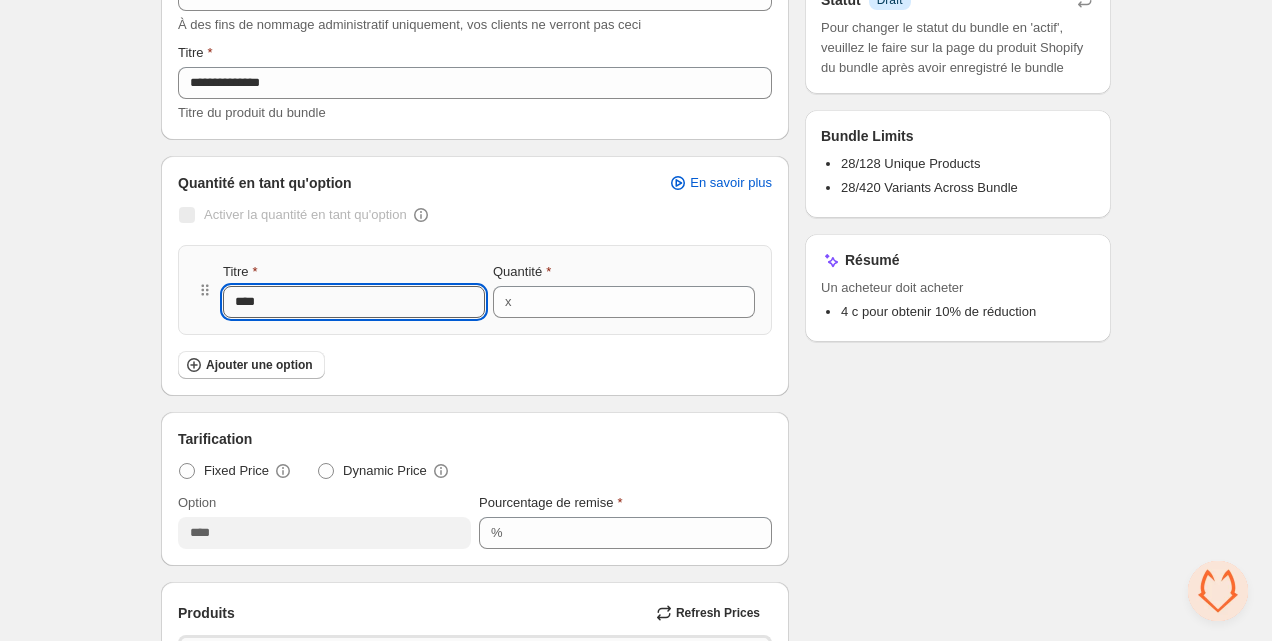 type on "*****" 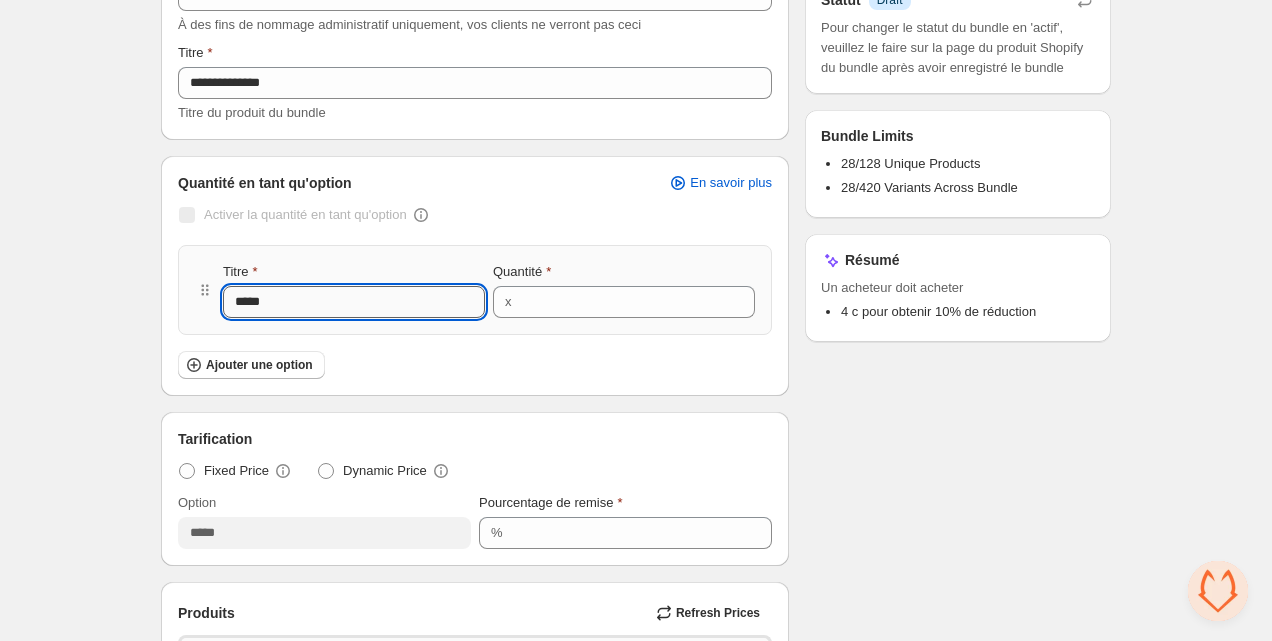 type on "******" 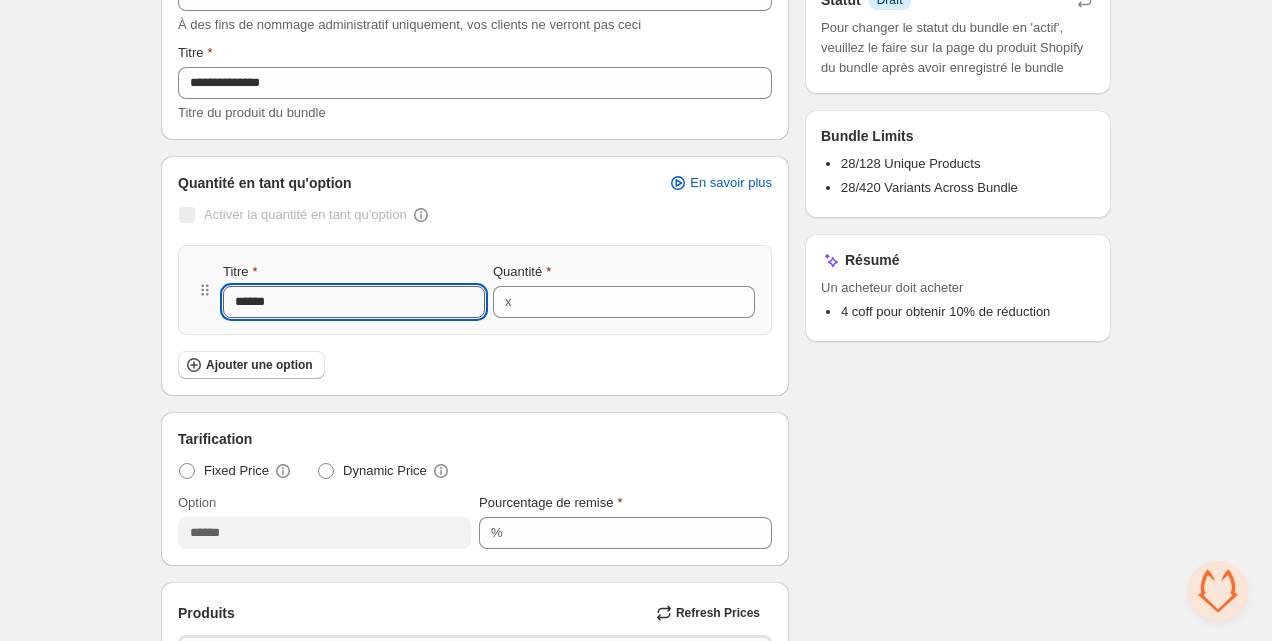 type on "*******" 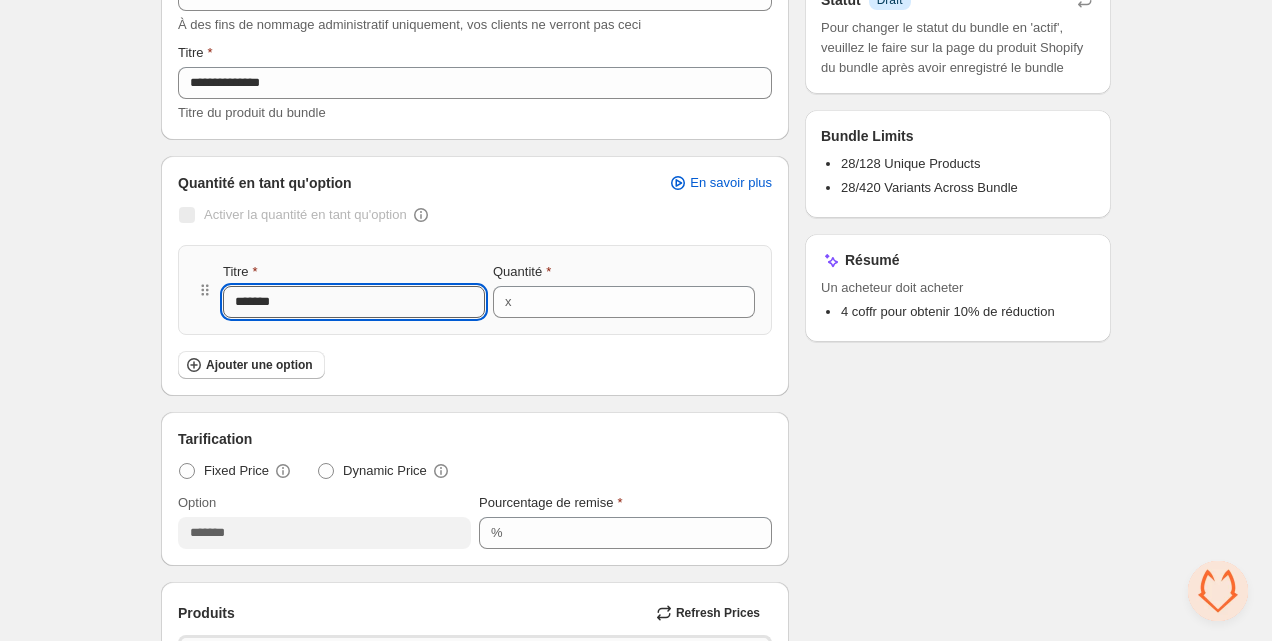 type on "********" 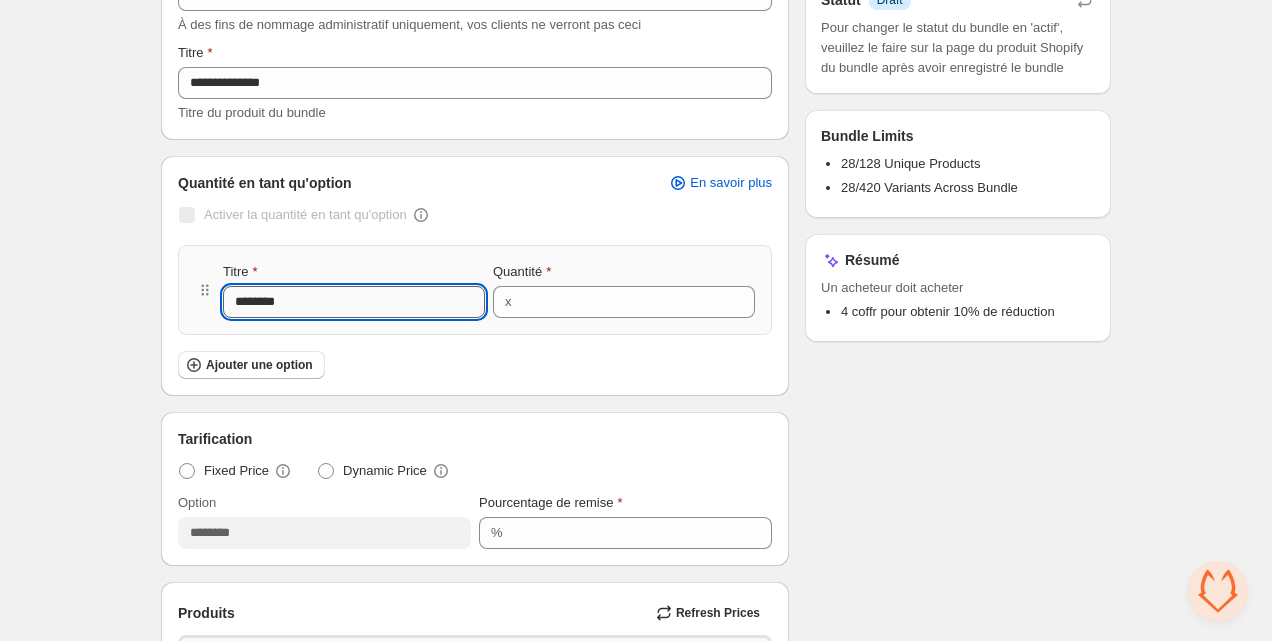 type on "*********" 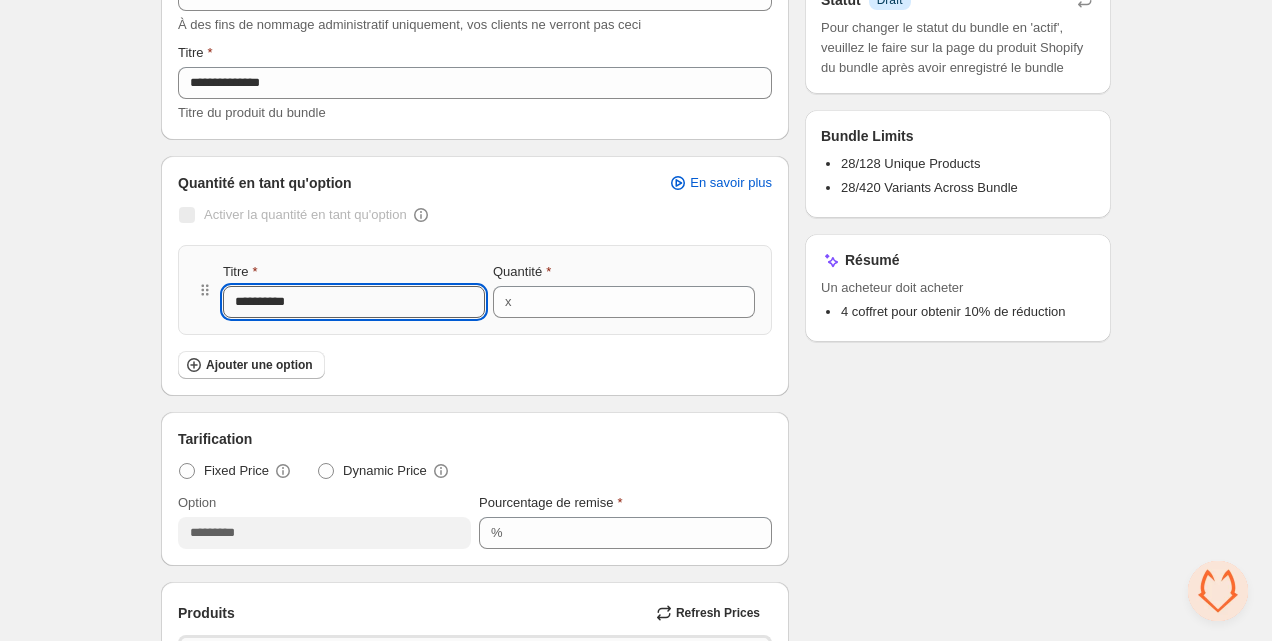 type on "**********" 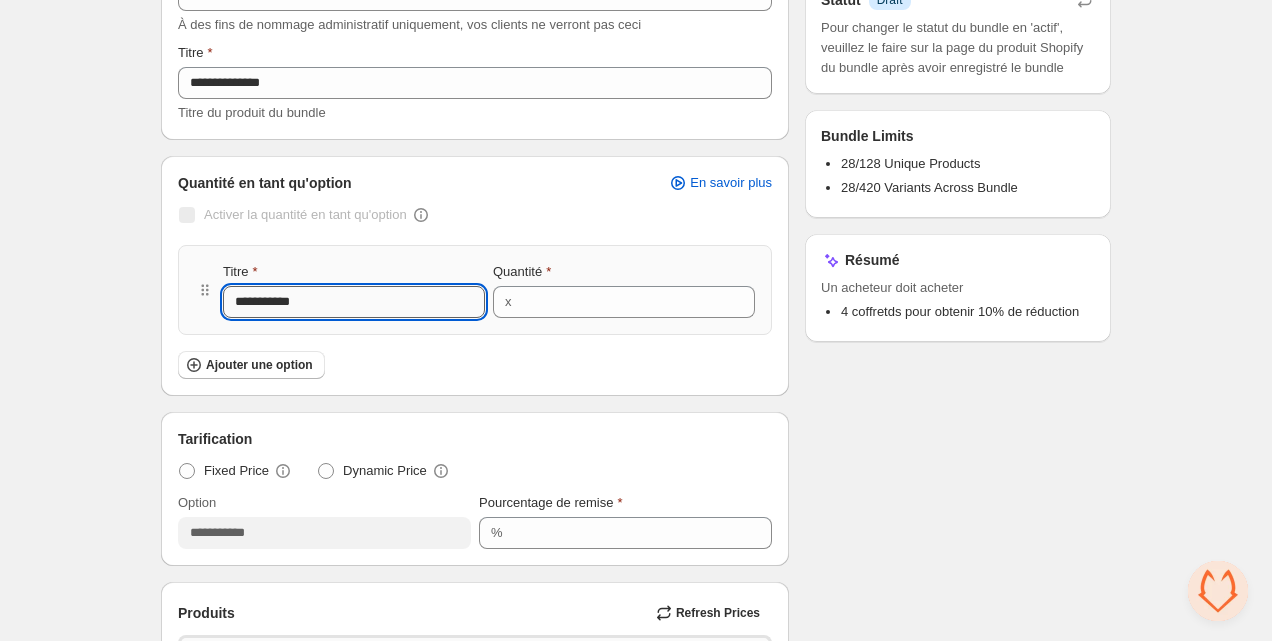 type on "**********" 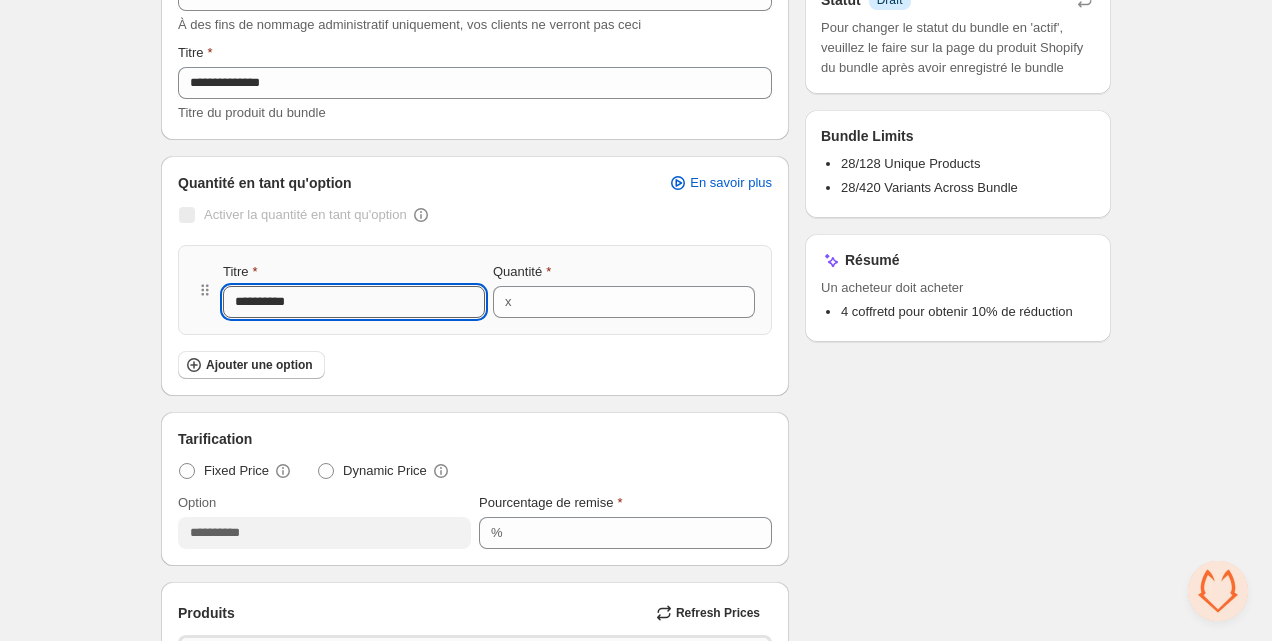 type on "*********" 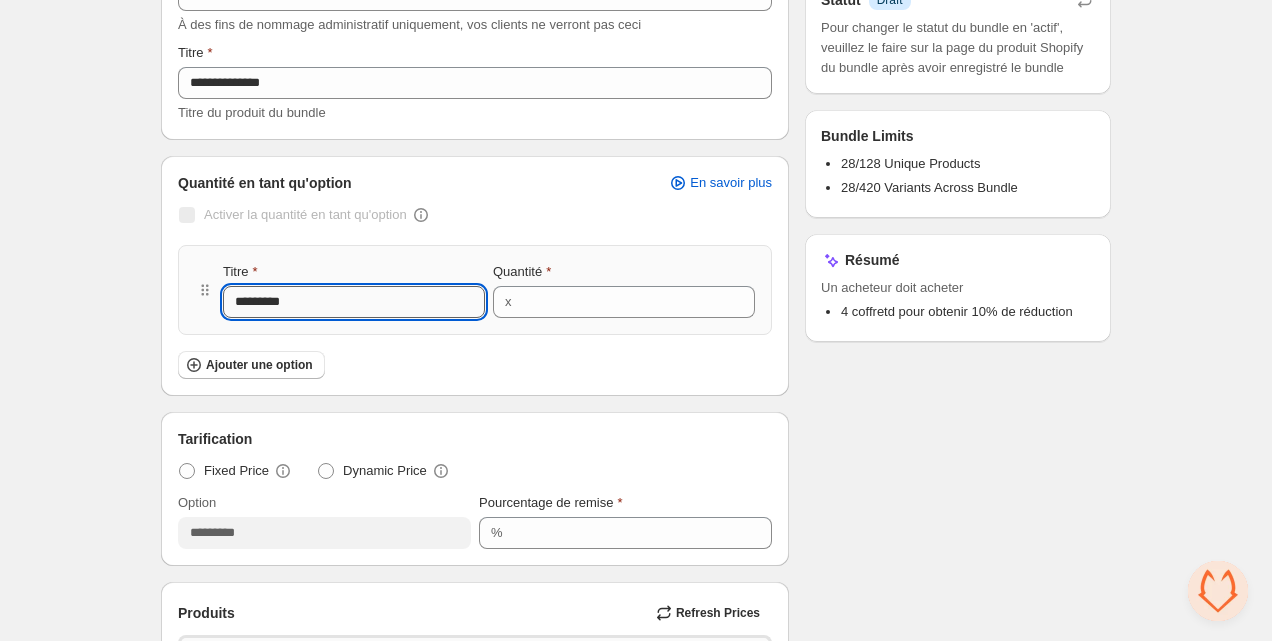 type on "********" 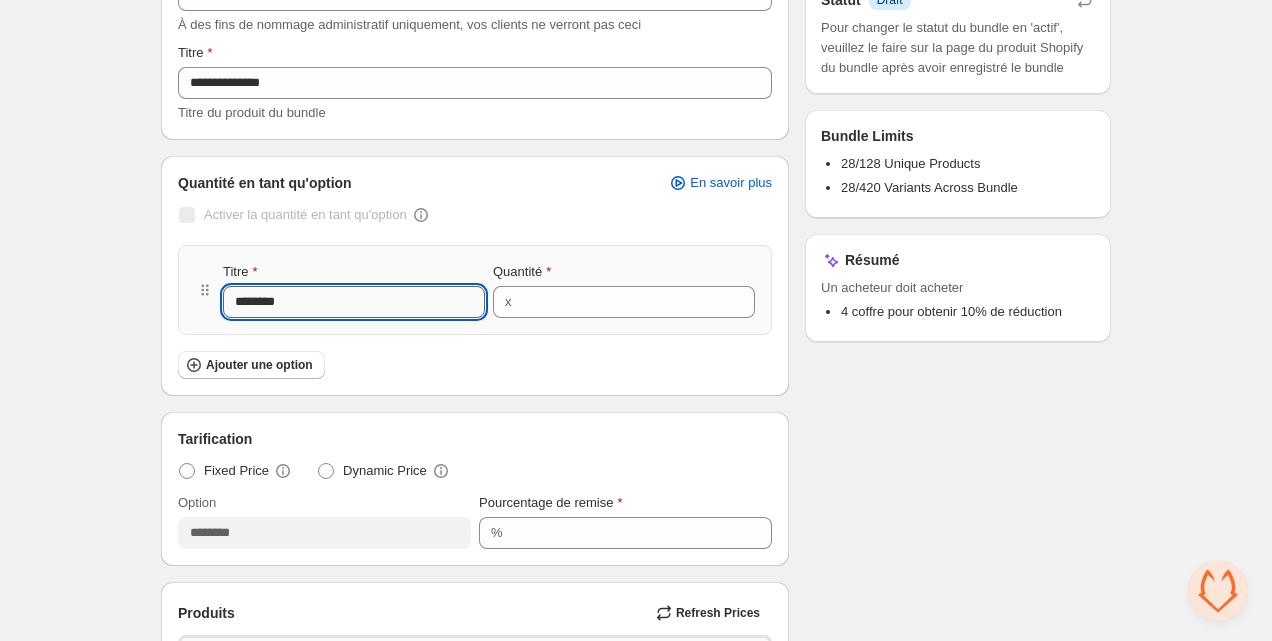 type on "*********" 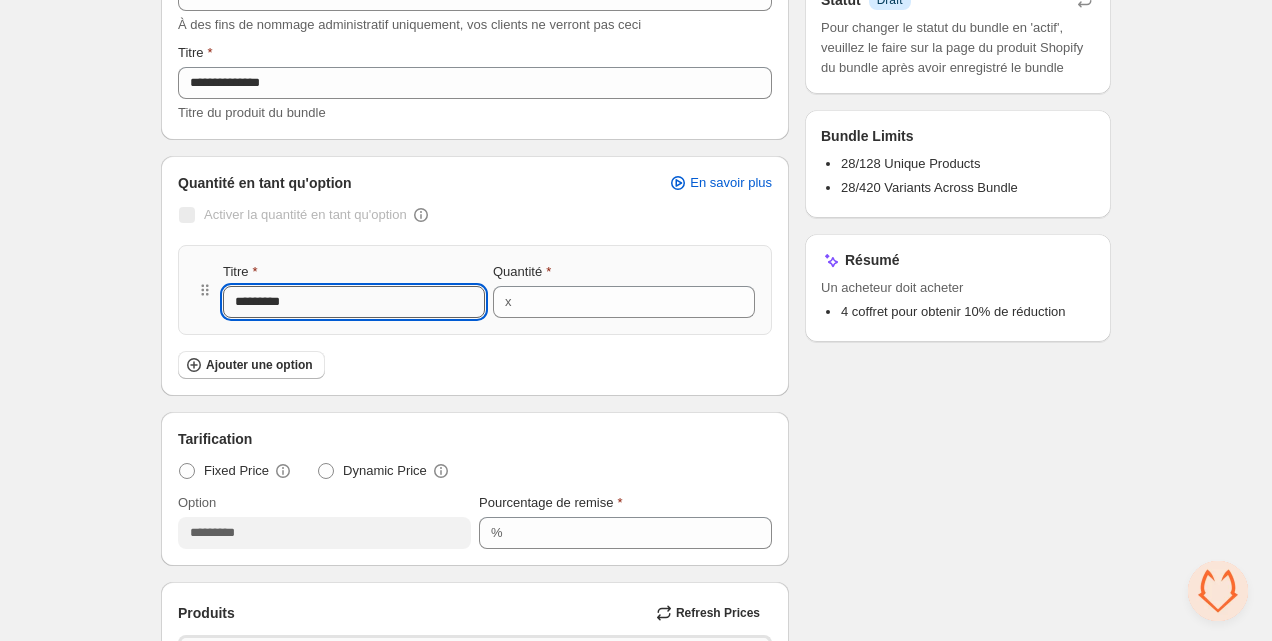 type on "**********" 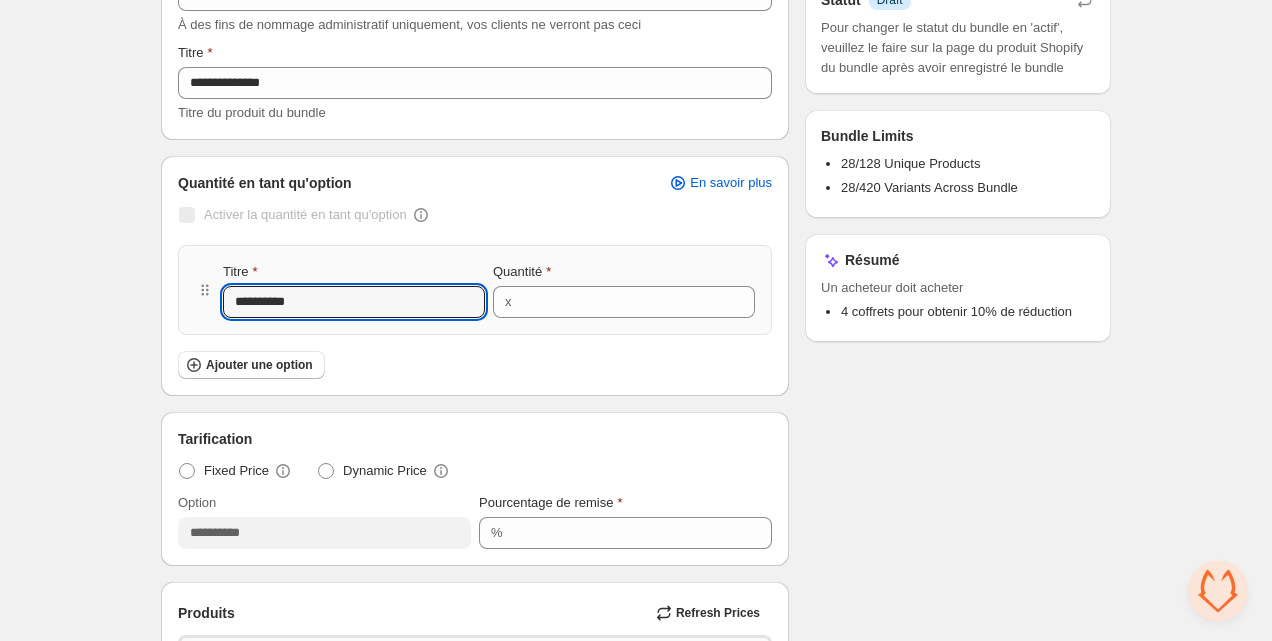 type on "**********" 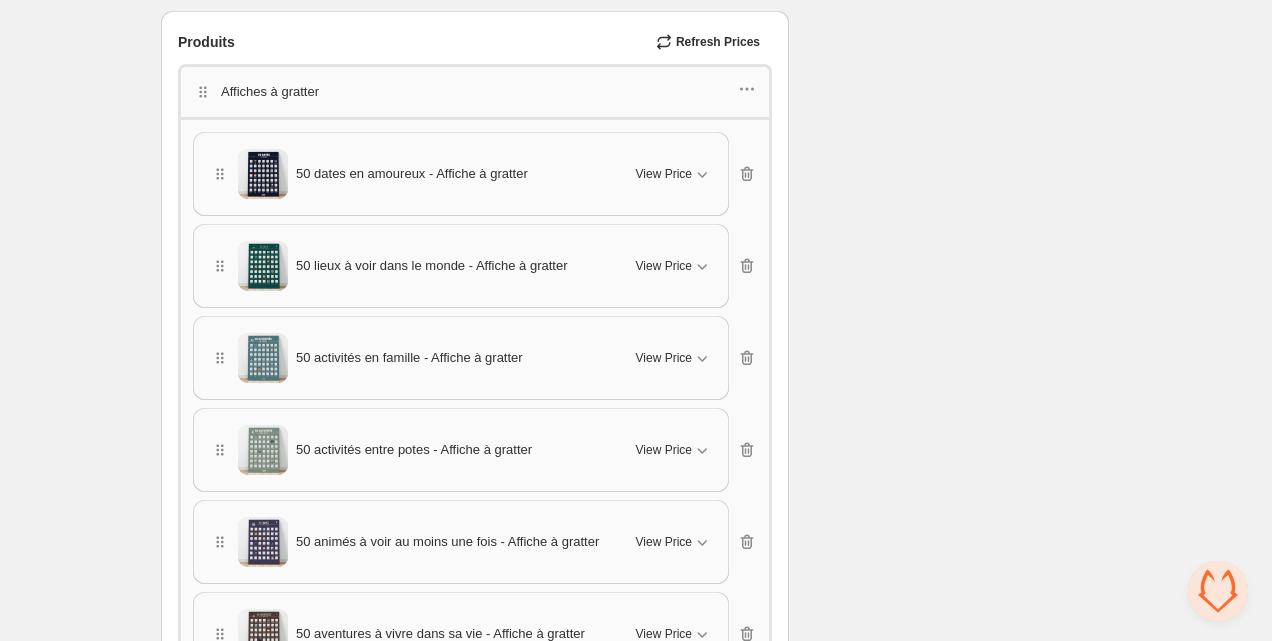 scroll, scrollTop: 804, scrollLeft: 0, axis: vertical 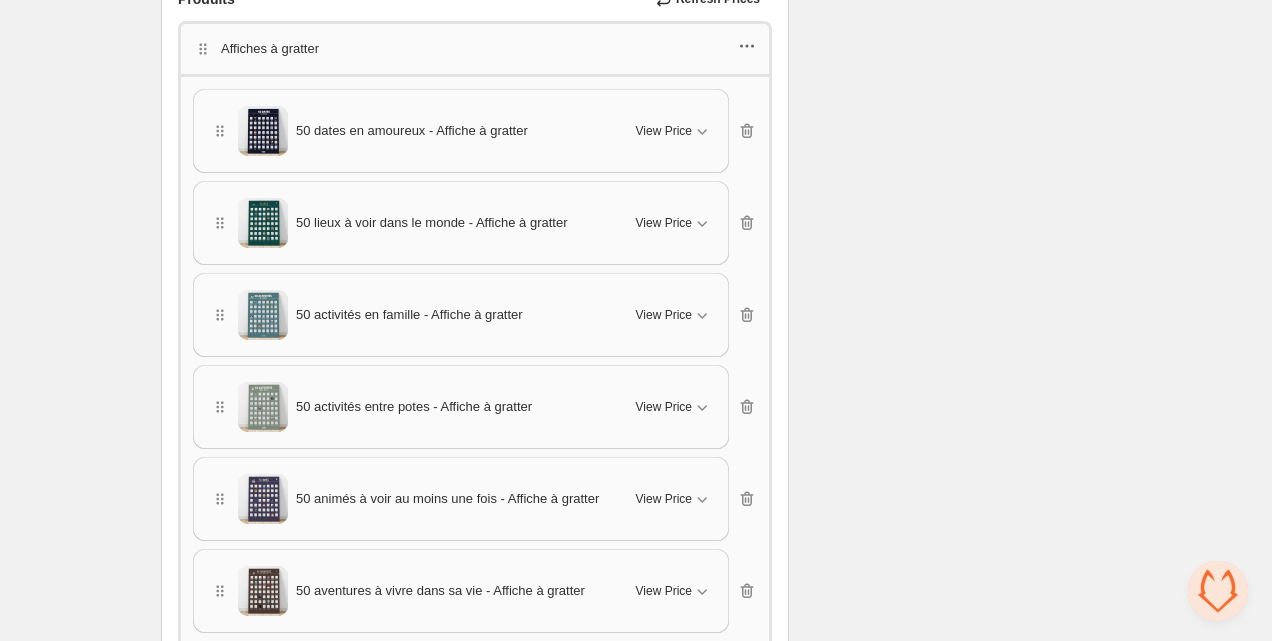 click 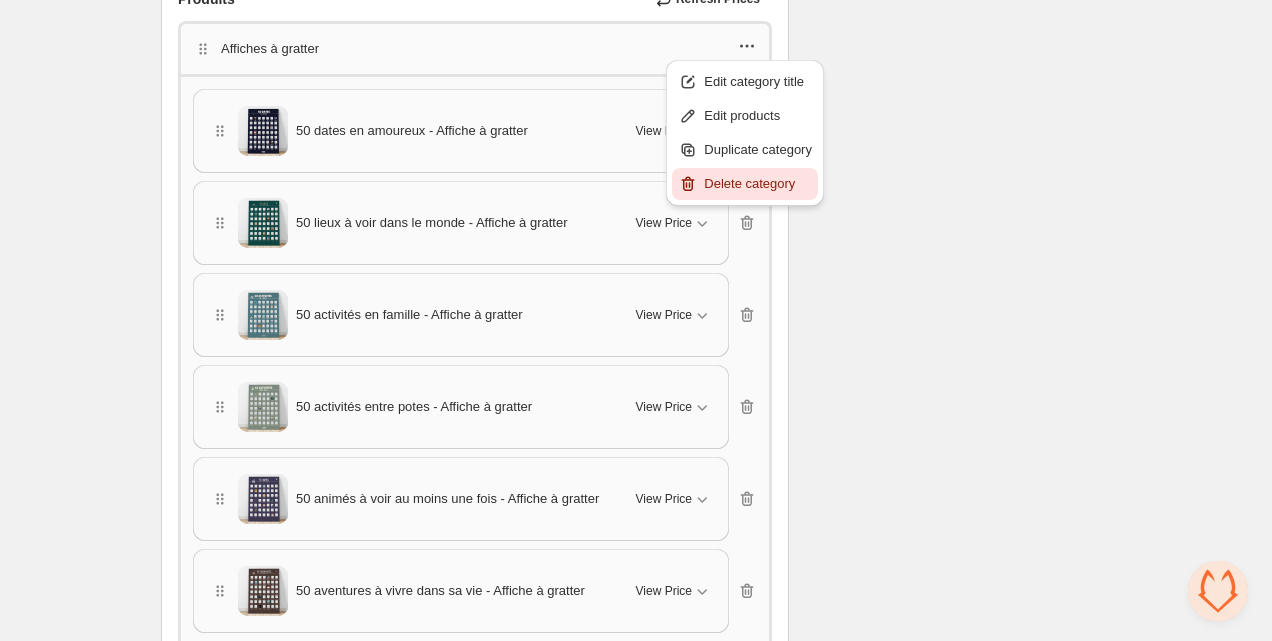 click on "Delete category" at bounding box center [758, 184] 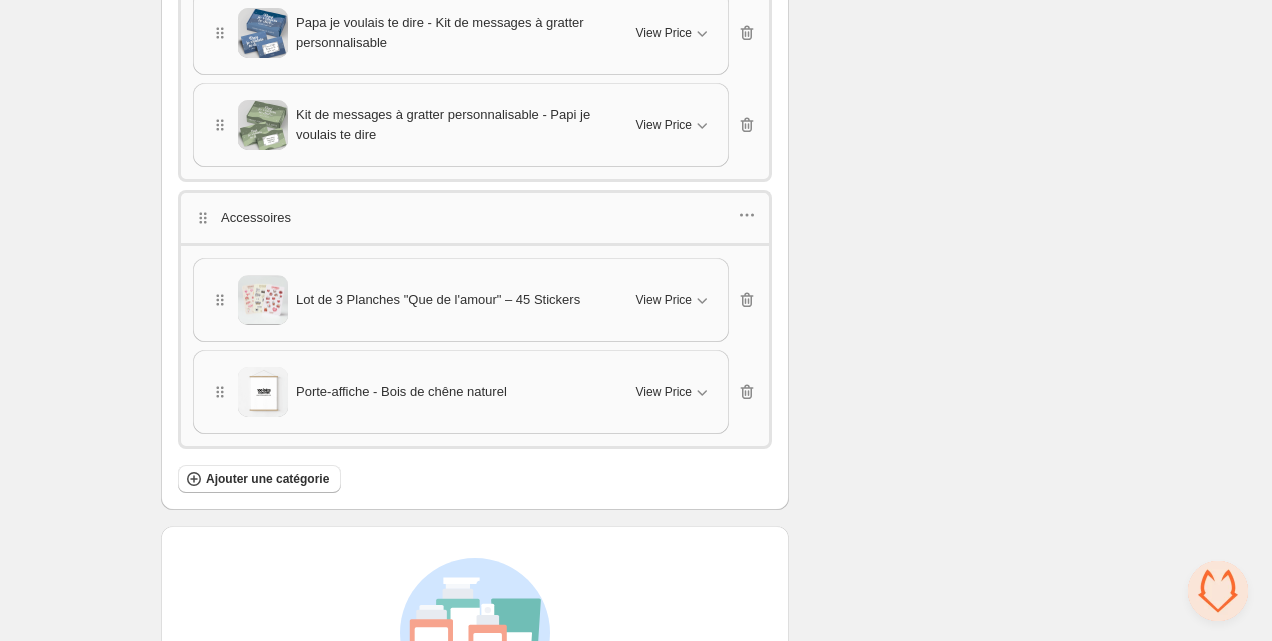 scroll, scrollTop: 1450, scrollLeft: 0, axis: vertical 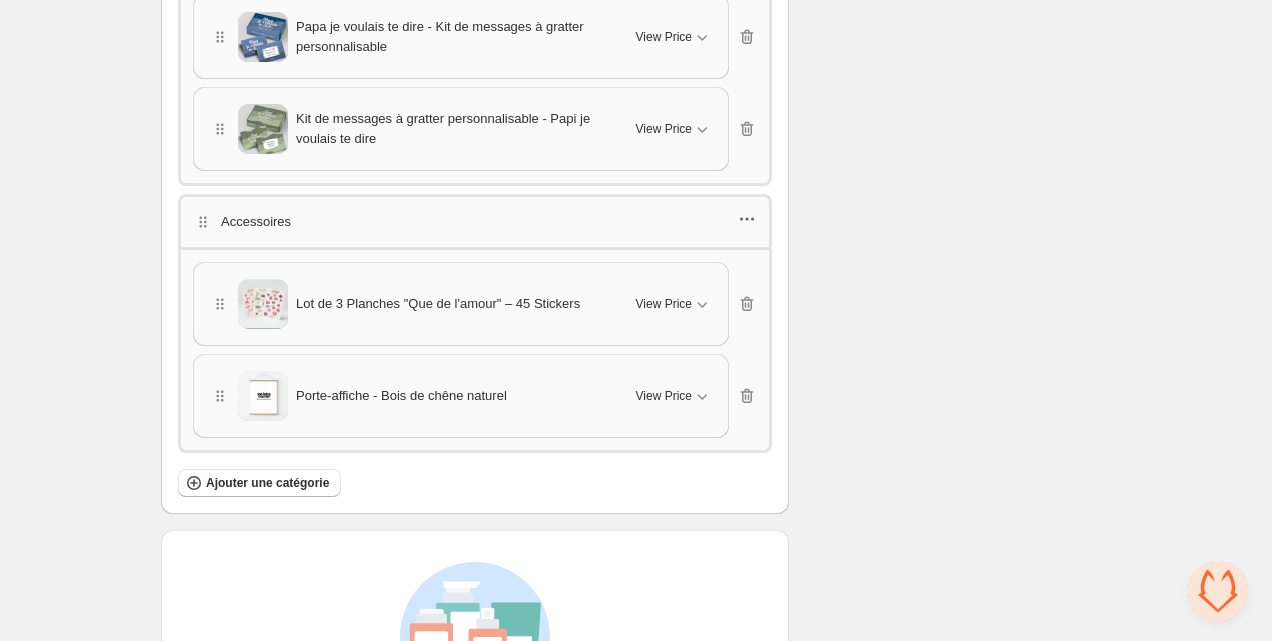 click 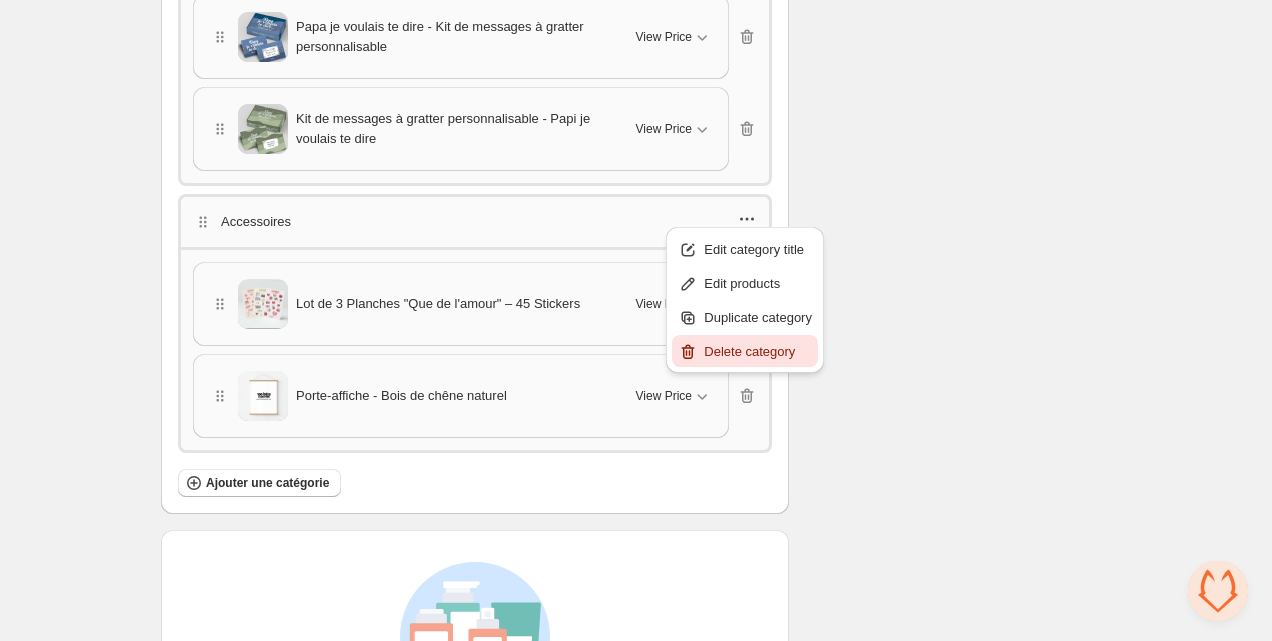 click on "Delete category" at bounding box center (758, 352) 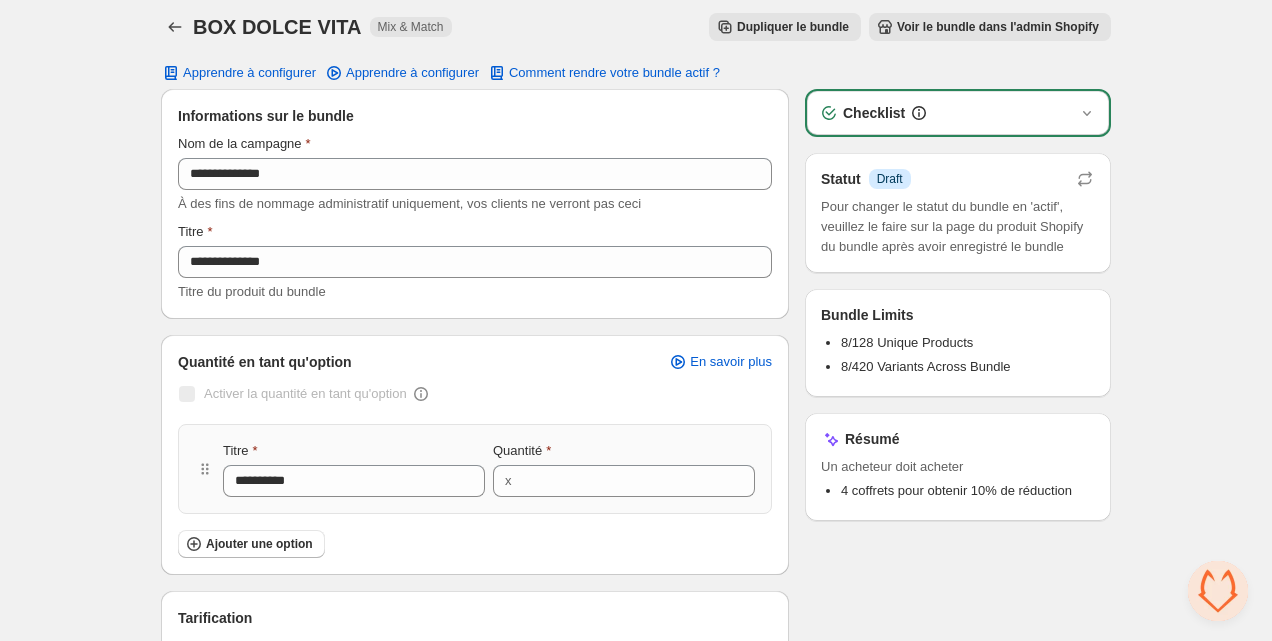 scroll, scrollTop: 0, scrollLeft: 0, axis: both 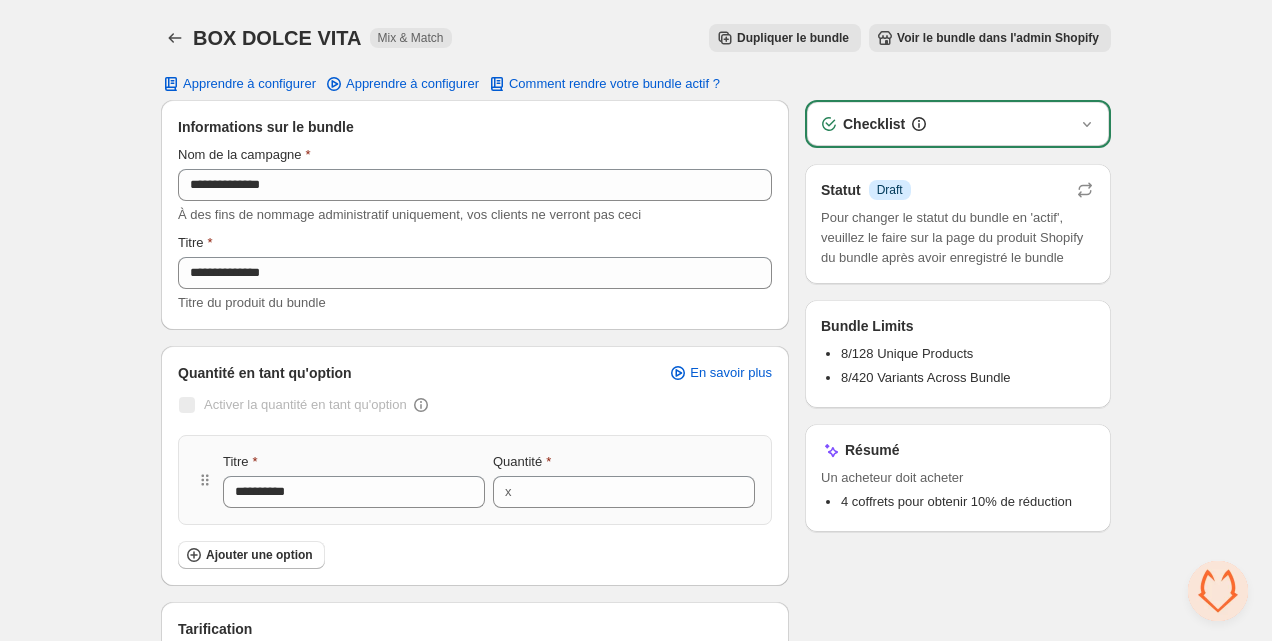 click on "Voir le bundle dans l'admin Shopify" at bounding box center (990, 38) 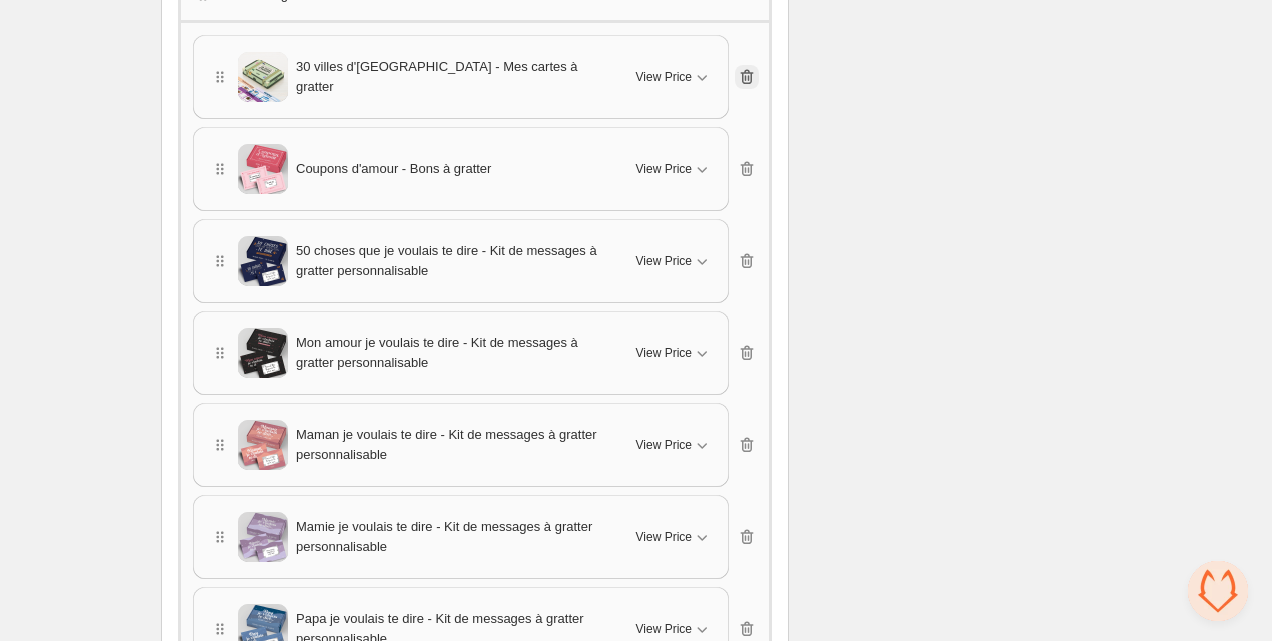 scroll, scrollTop: 859, scrollLeft: 0, axis: vertical 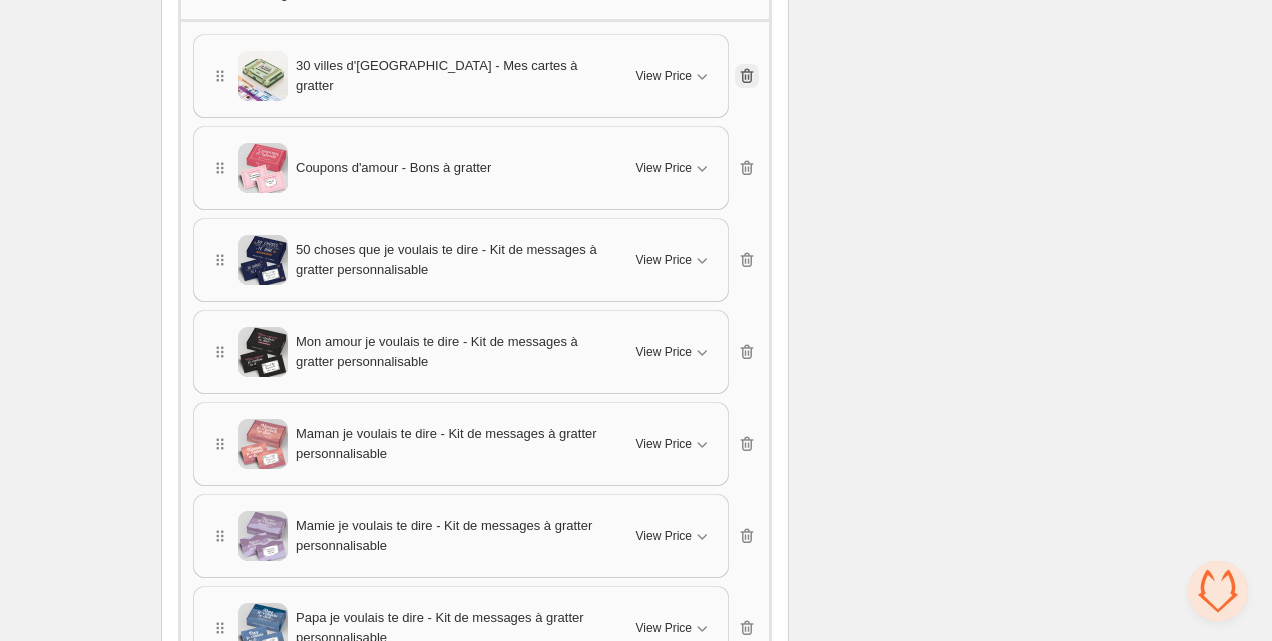 click 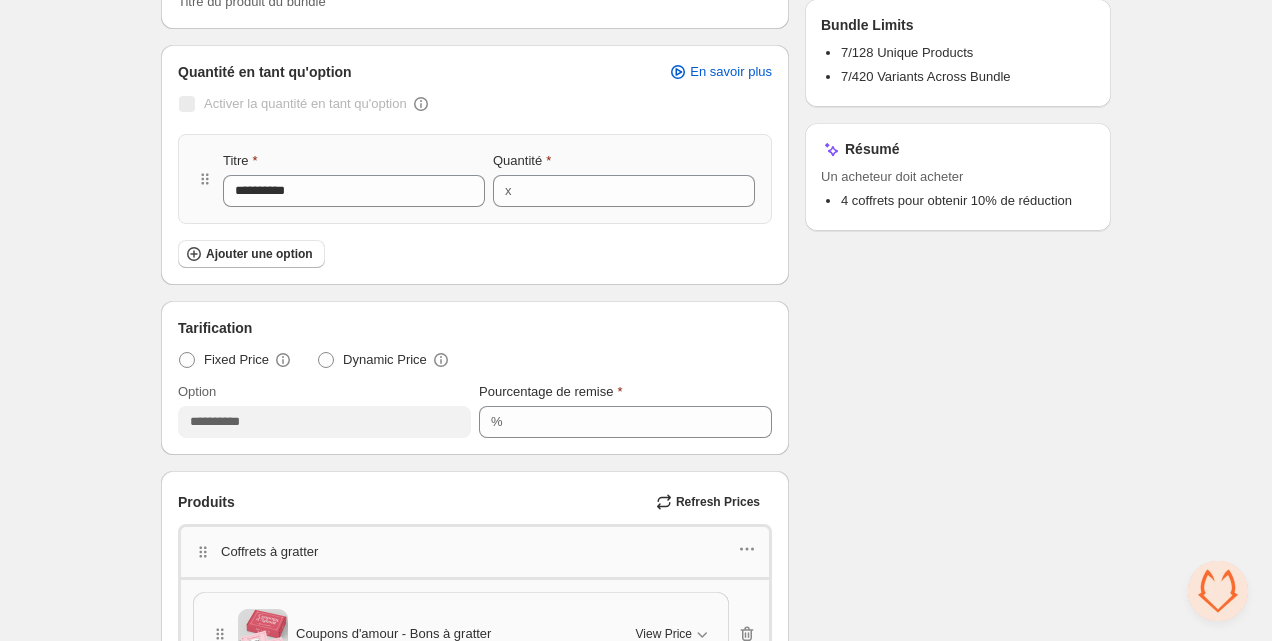 scroll, scrollTop: 0, scrollLeft: 0, axis: both 